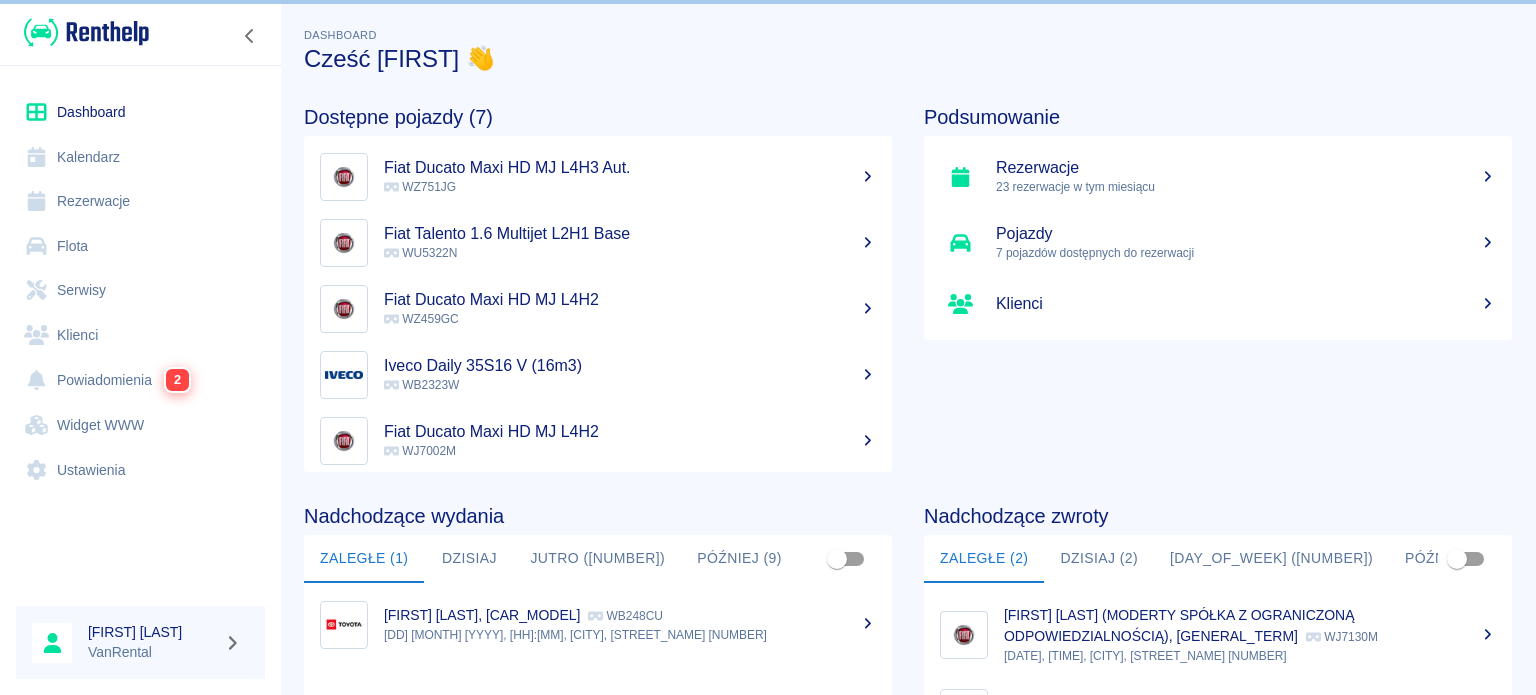 scroll, scrollTop: 0, scrollLeft: 0, axis: both 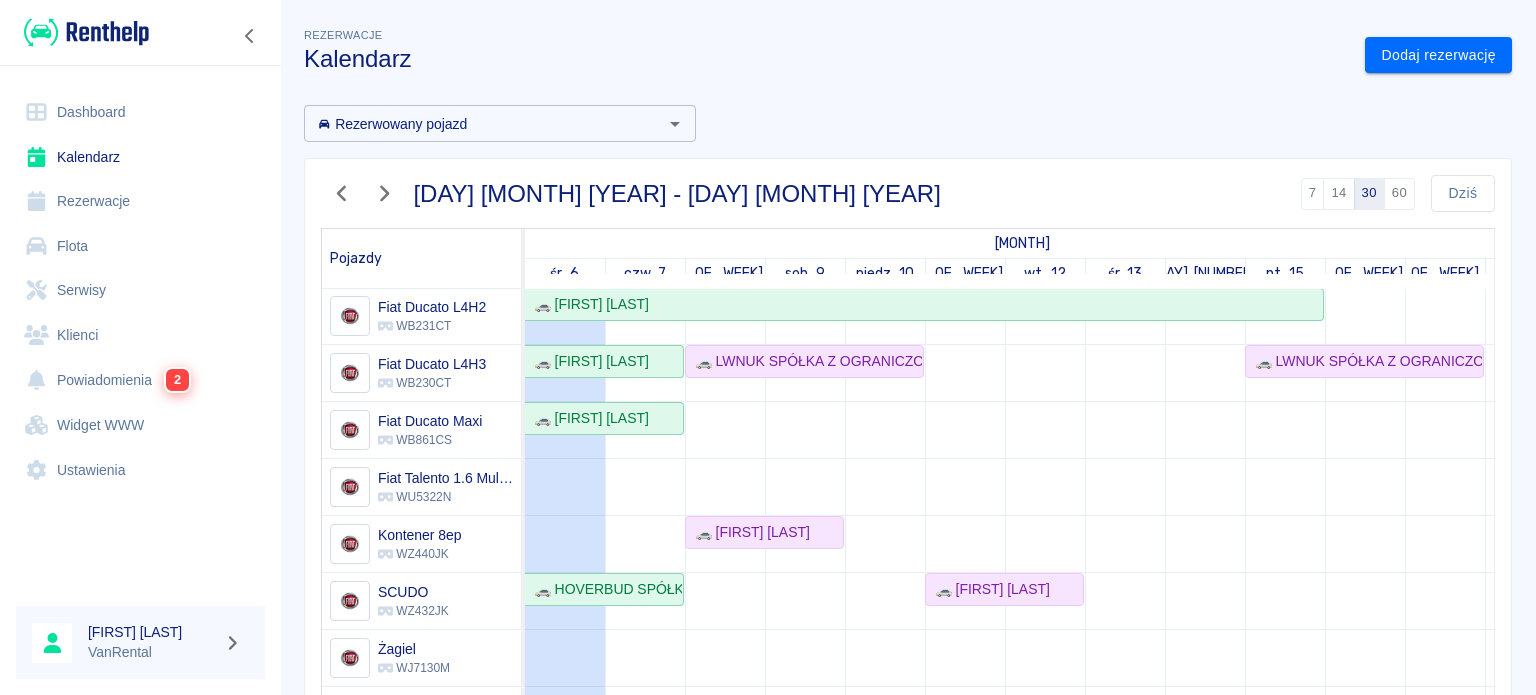 click on "Rezerwacje" at bounding box center [140, 201] 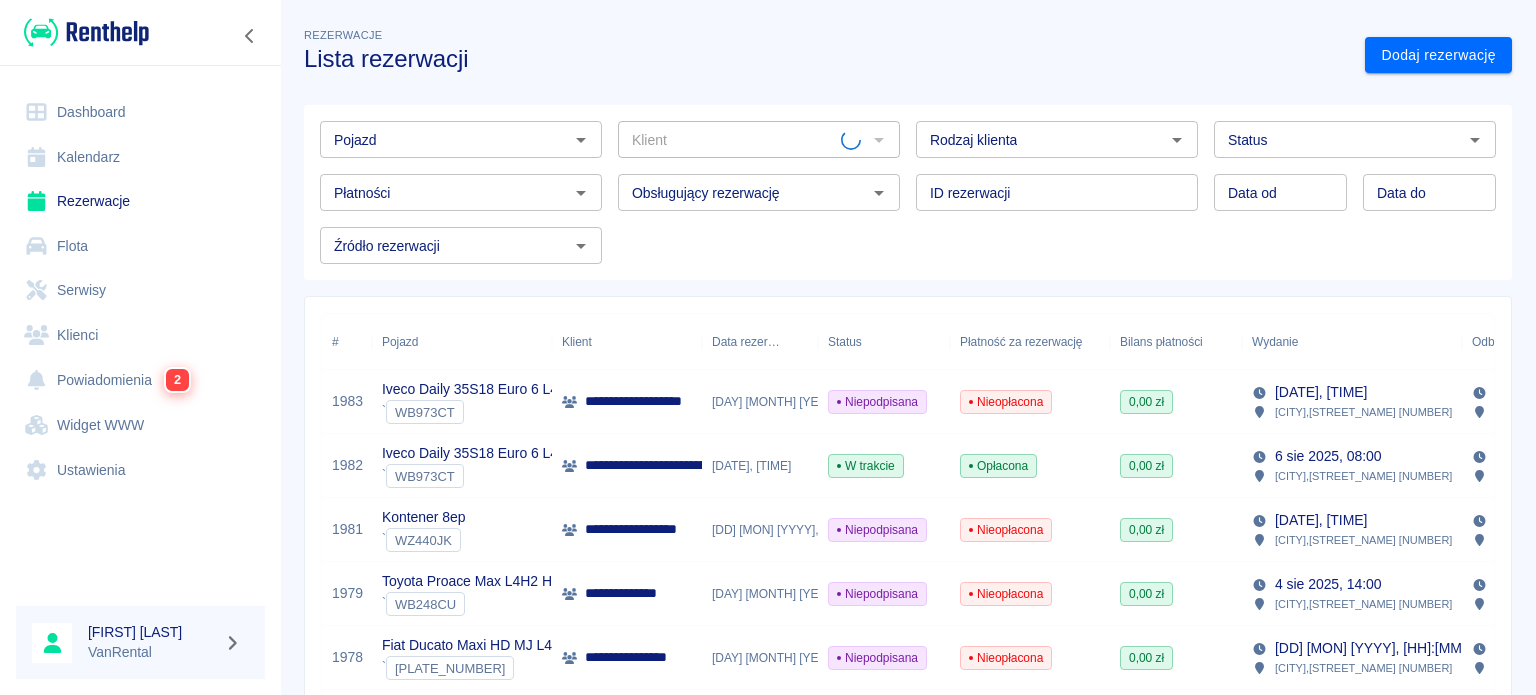 click on "Status" at bounding box center (1338, 139) 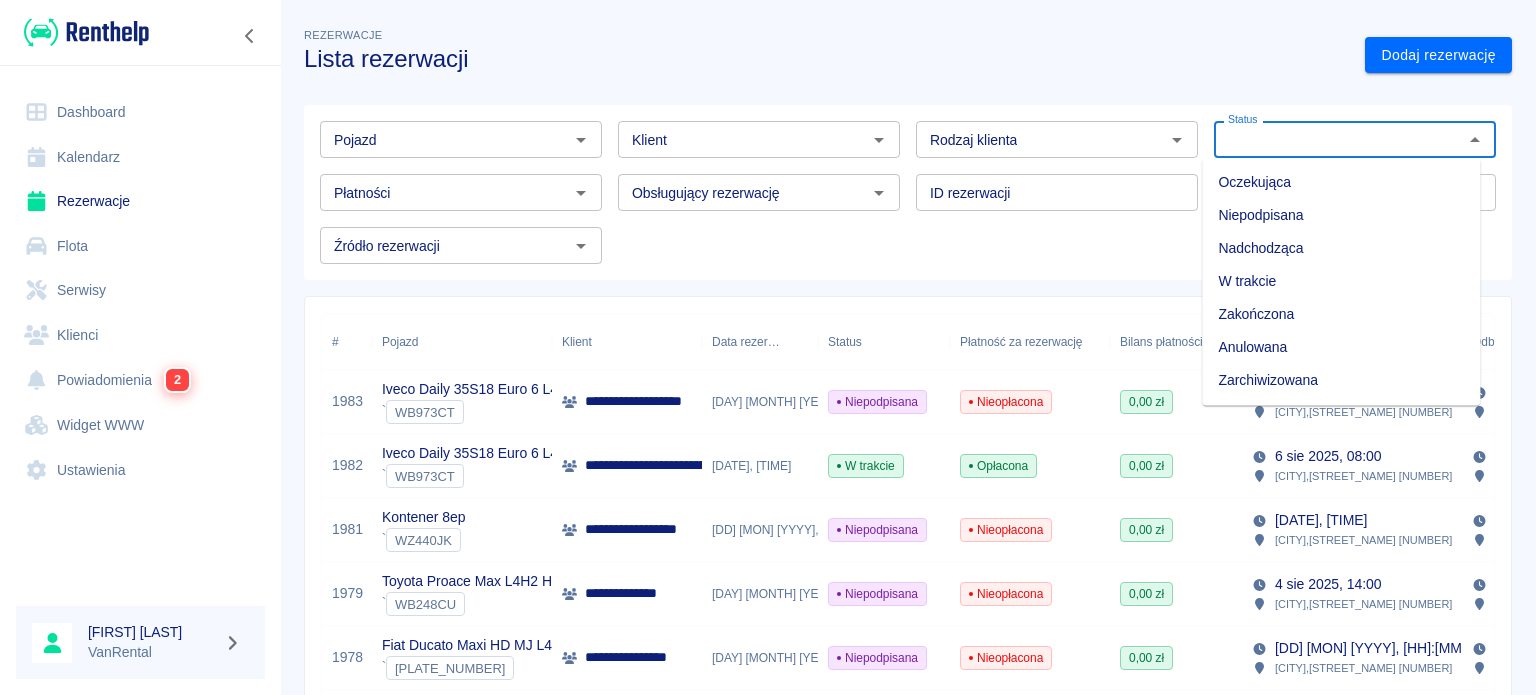 click on "Rodzaj klienta" at bounding box center (1040, 139) 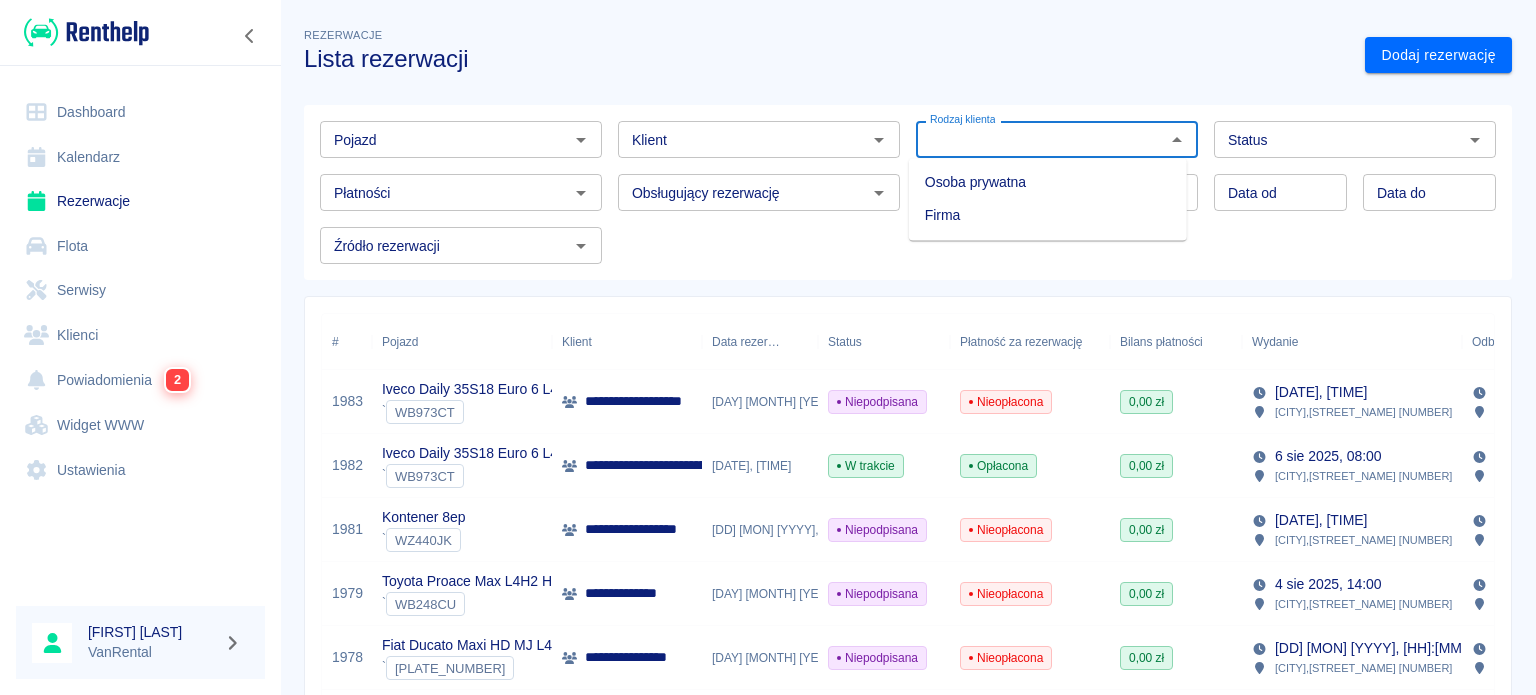 click on "Klient" at bounding box center [742, 139] 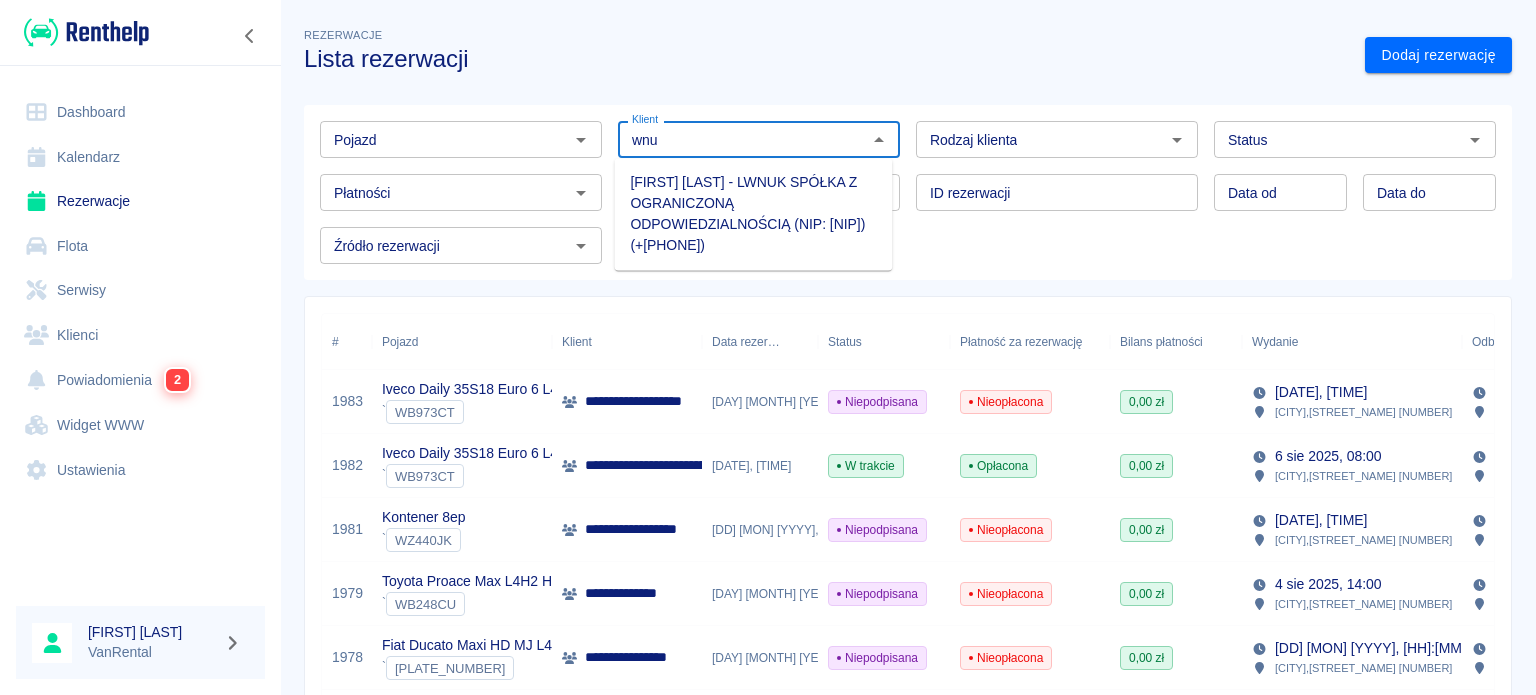 click on "[FIRST] [LAST] - LWNUK SPÓŁKA Z OGRANICZONĄ ODPOWIEDZIALNOŚCIĄ (NIP: [NIP]) (+[PHONE])" at bounding box center (753, 214) 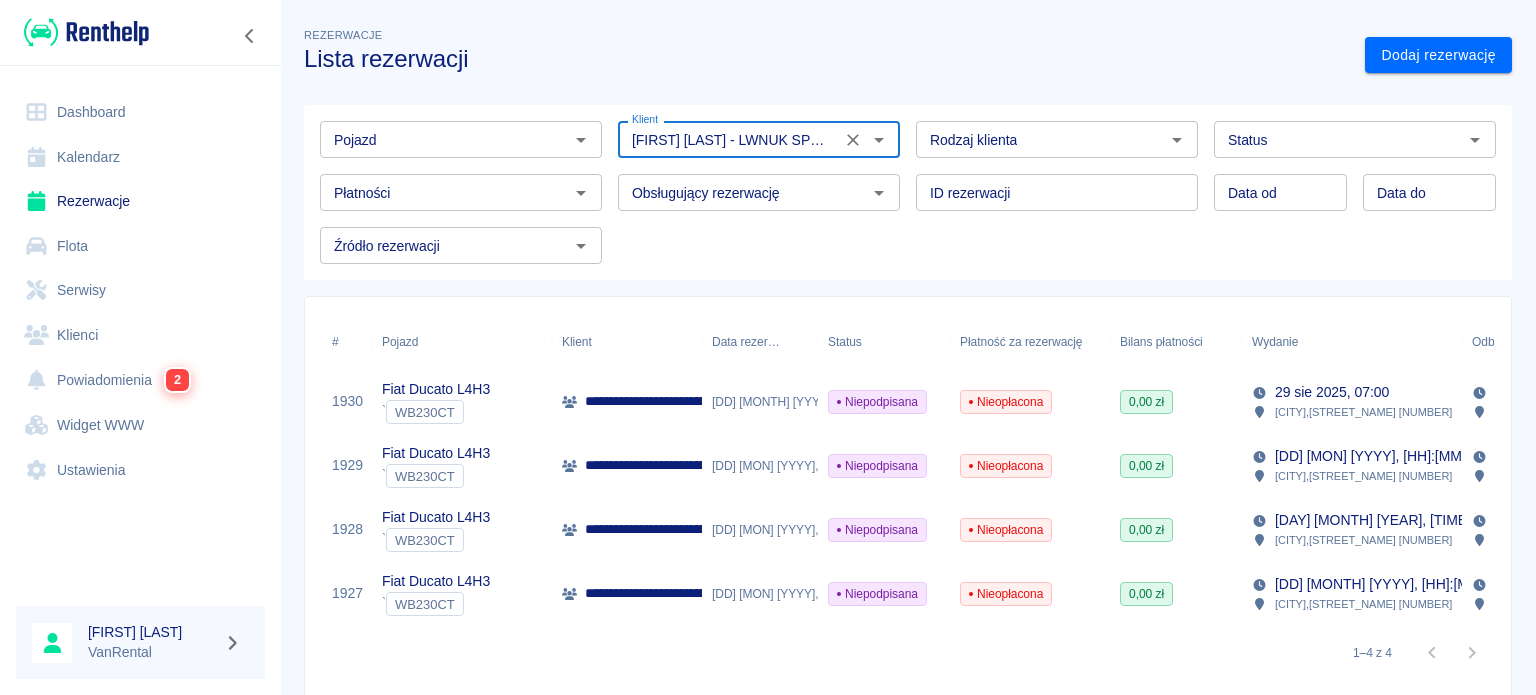 type on "[FIRST] [LAST] - LWNUK SPÓŁKA Z OGRANICZONĄ ODPOWIEDZIALNOŚCIĄ (NIP: [NIP]) (+[PHONE])" 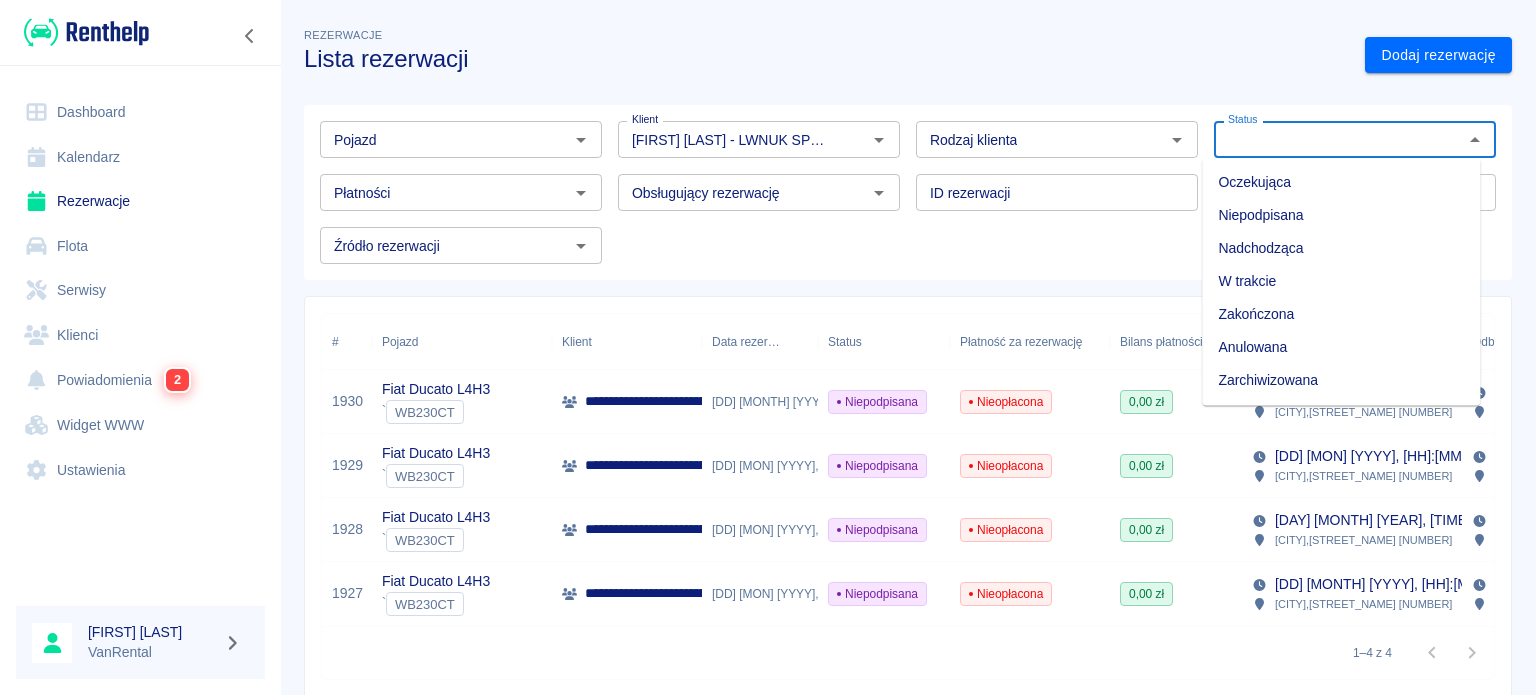 click on "Zarchiwizowana" at bounding box center [1341, 380] 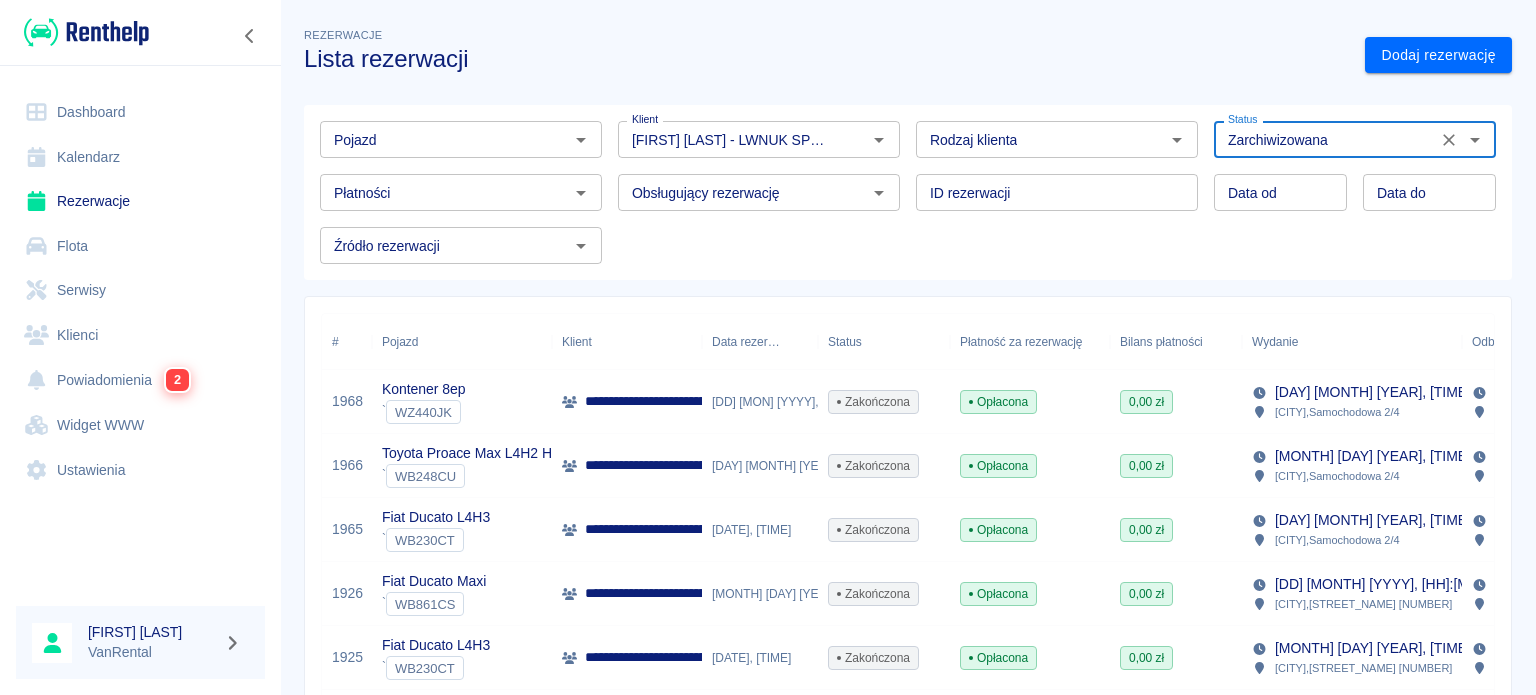 click on "[MONTH] [DAY] [YEAR], [TIME]" at bounding box center (760, 594) 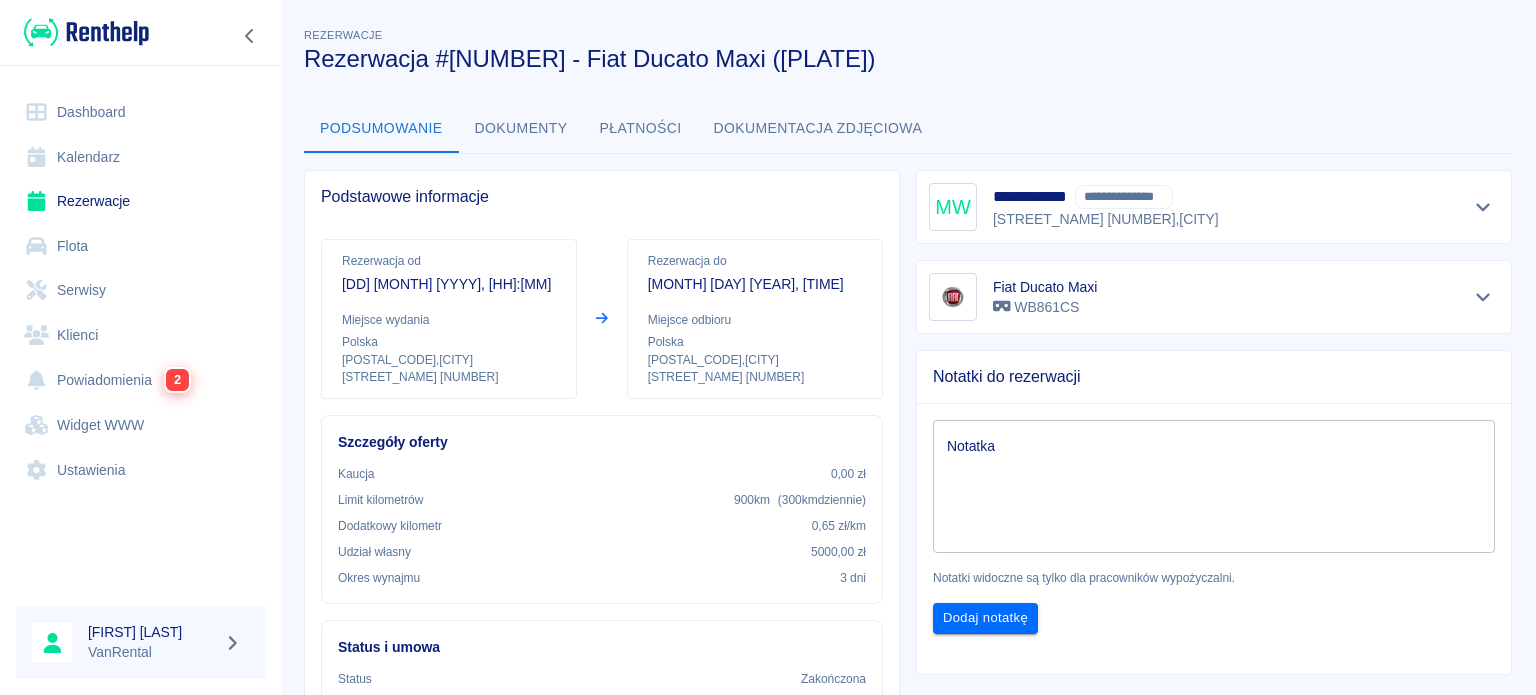 click on "Dokumenty" at bounding box center [521, 129] 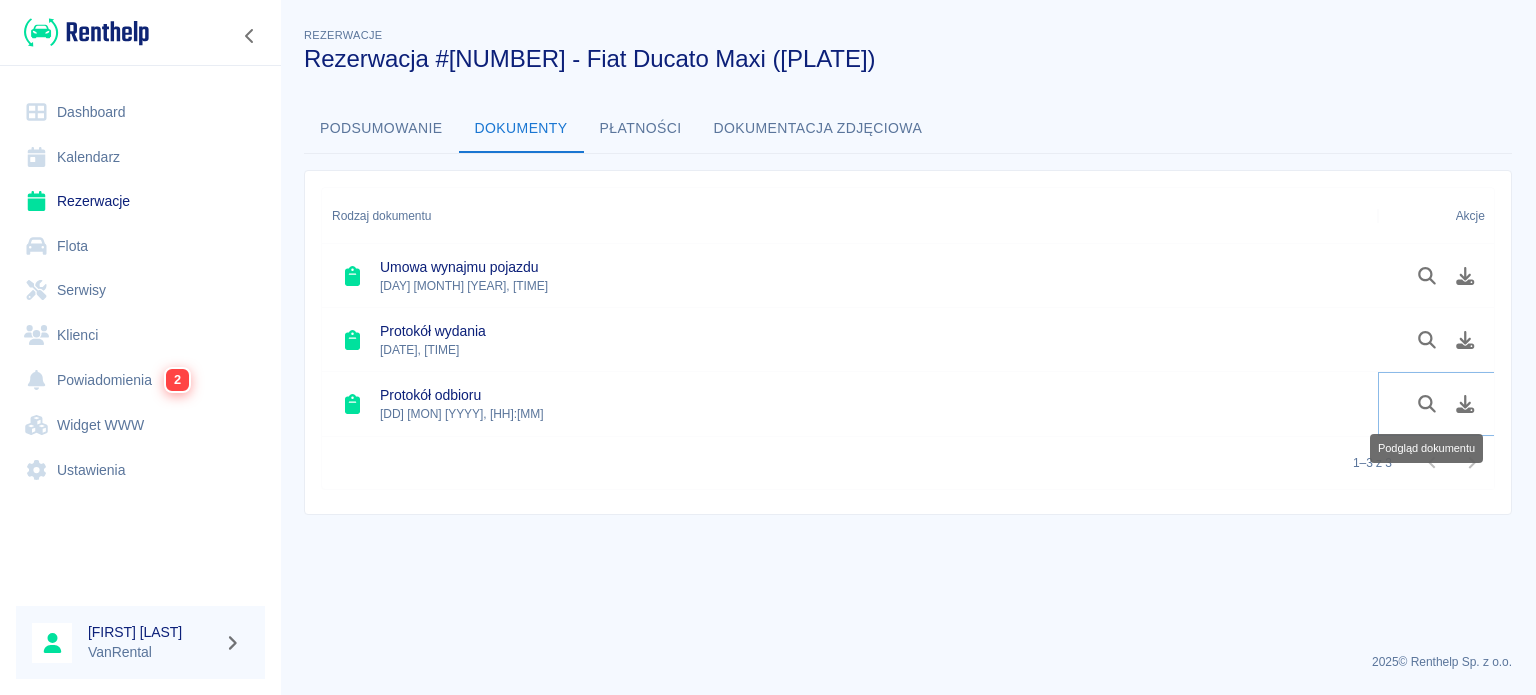 click 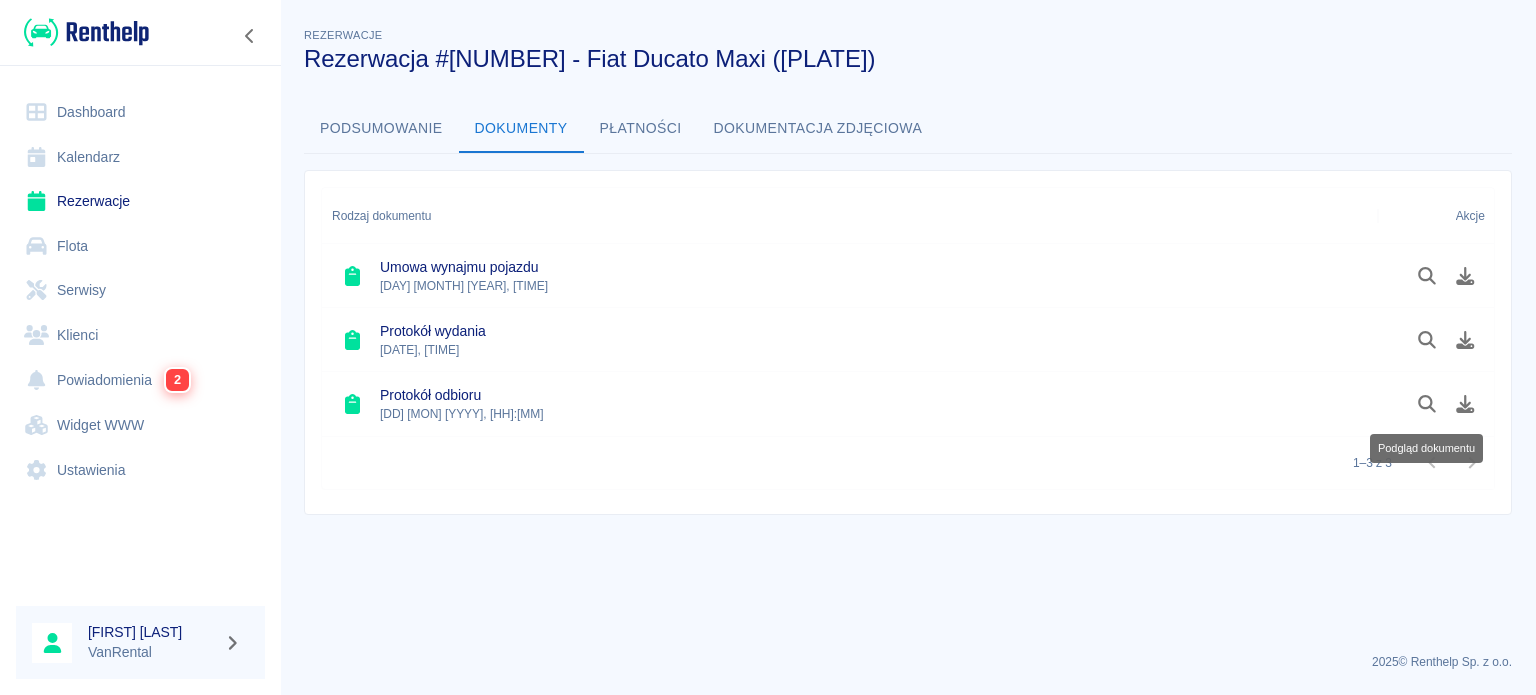click 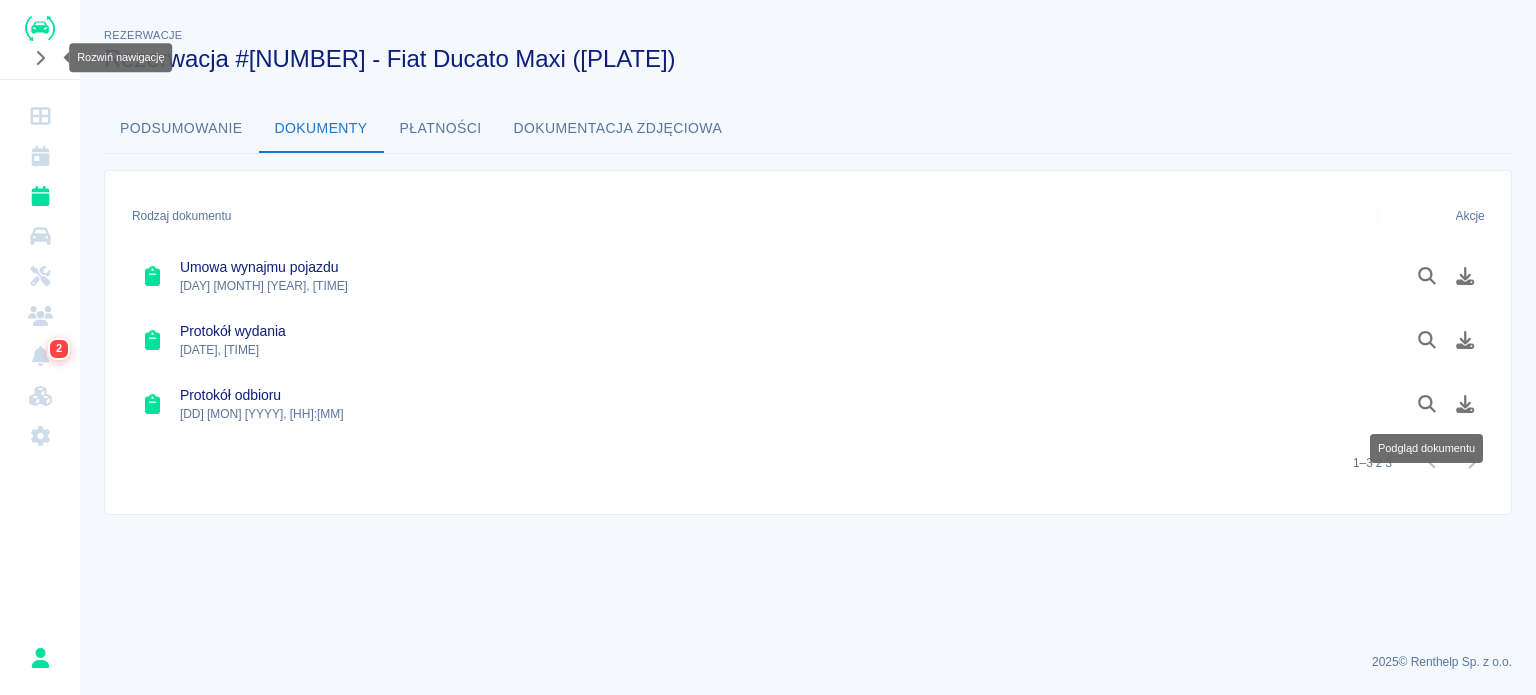 click 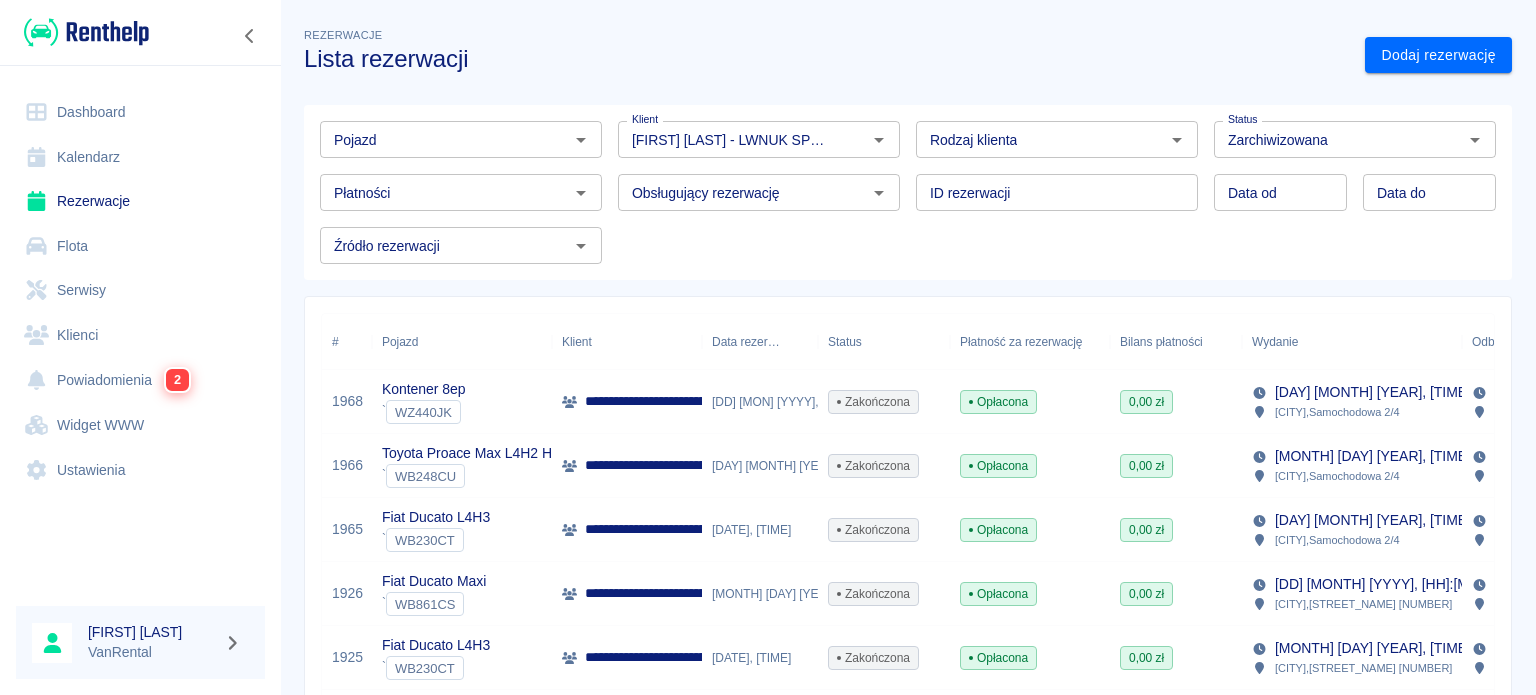 click on "[DATE], [TIME]" at bounding box center (760, 530) 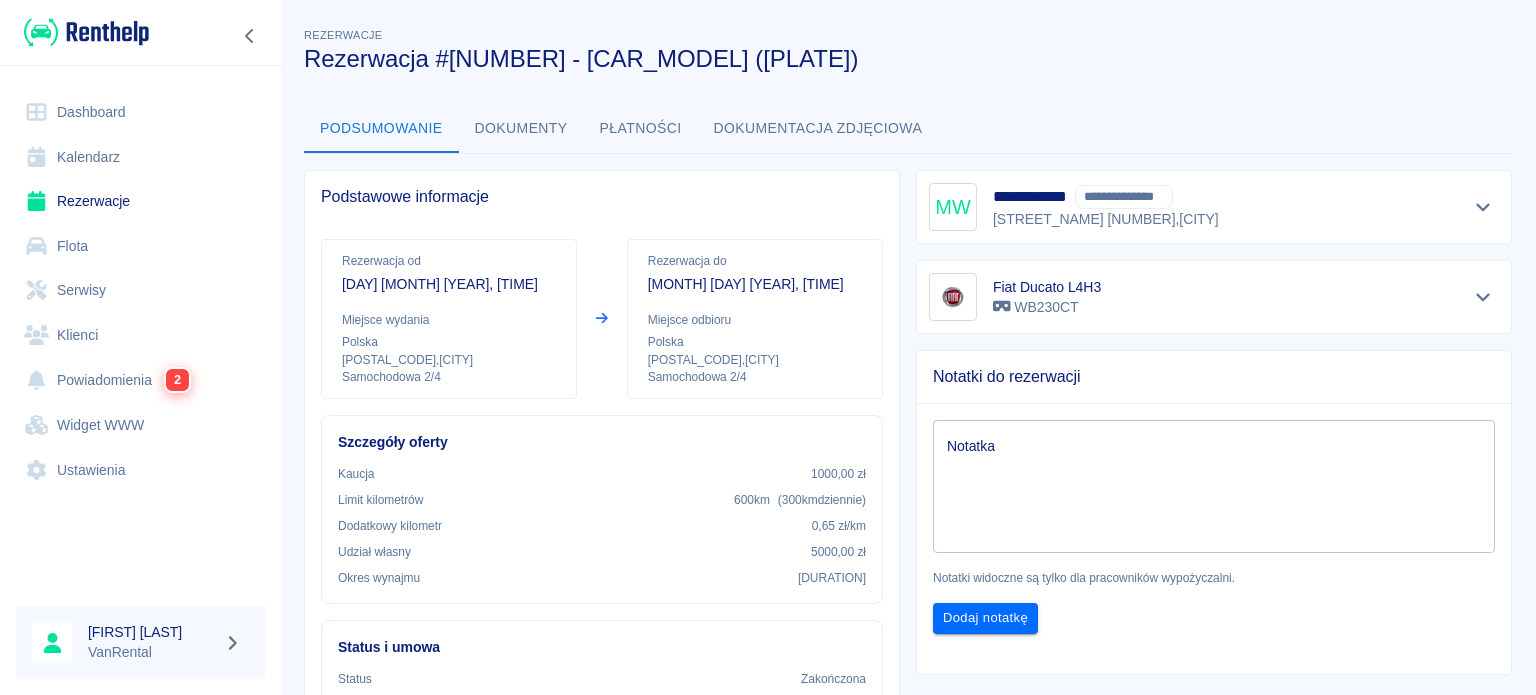 click on "Dokumenty" at bounding box center (521, 129) 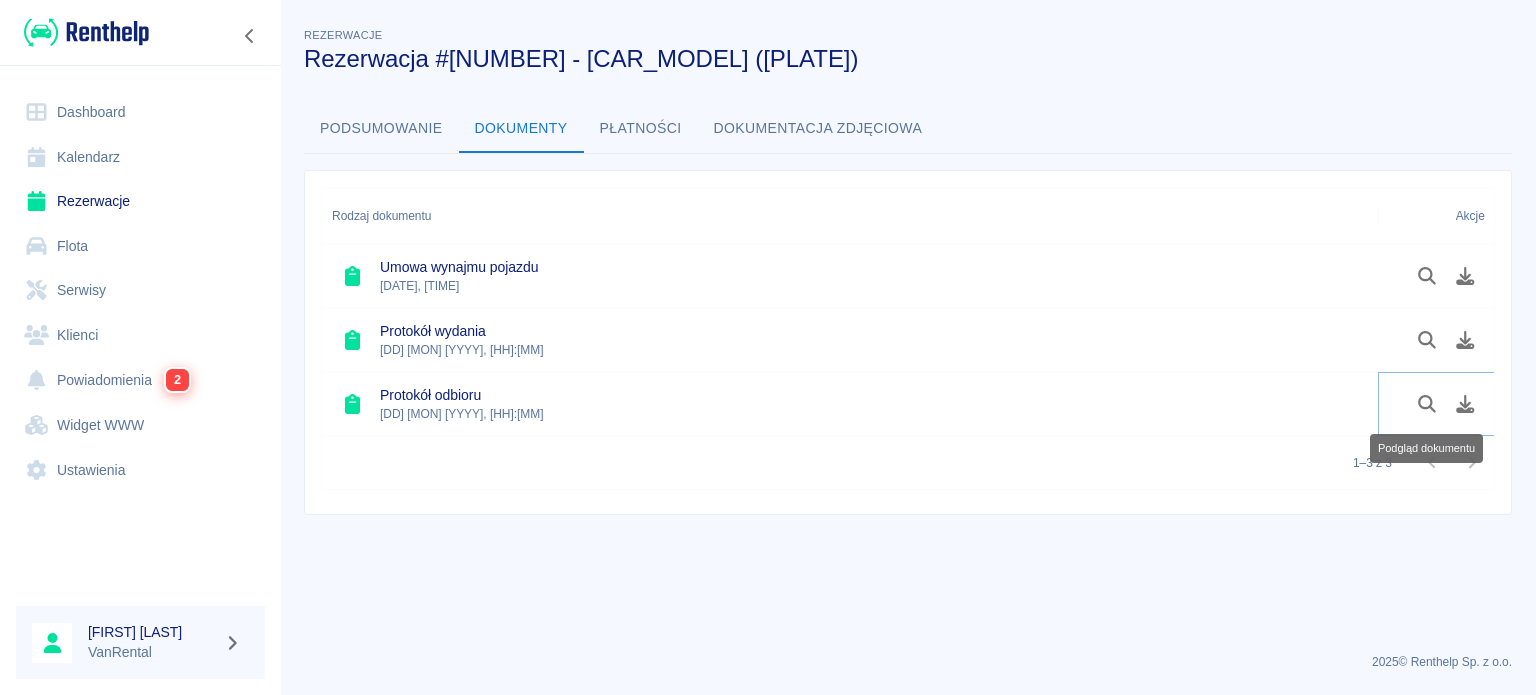 click 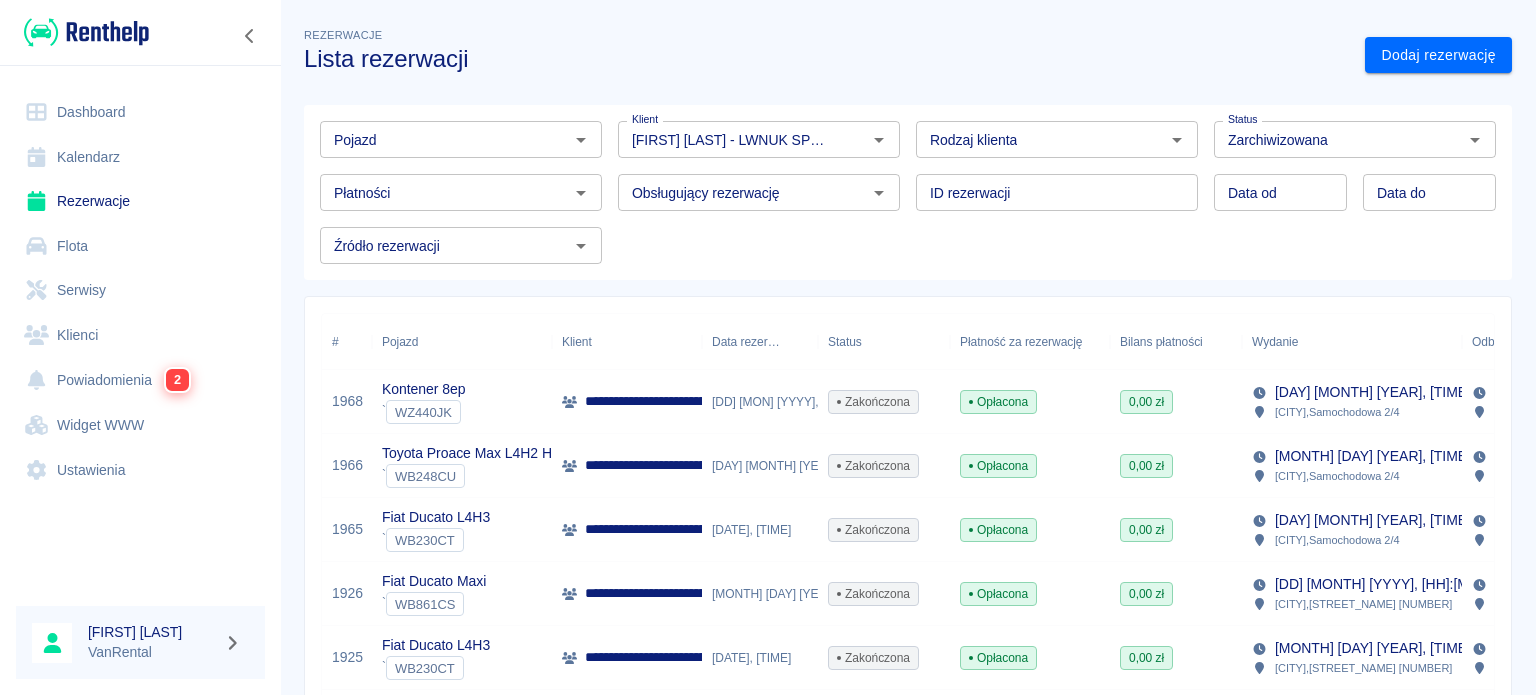 click on "Toyota Proace Max L4H2 Hak" at bounding box center [474, 453] 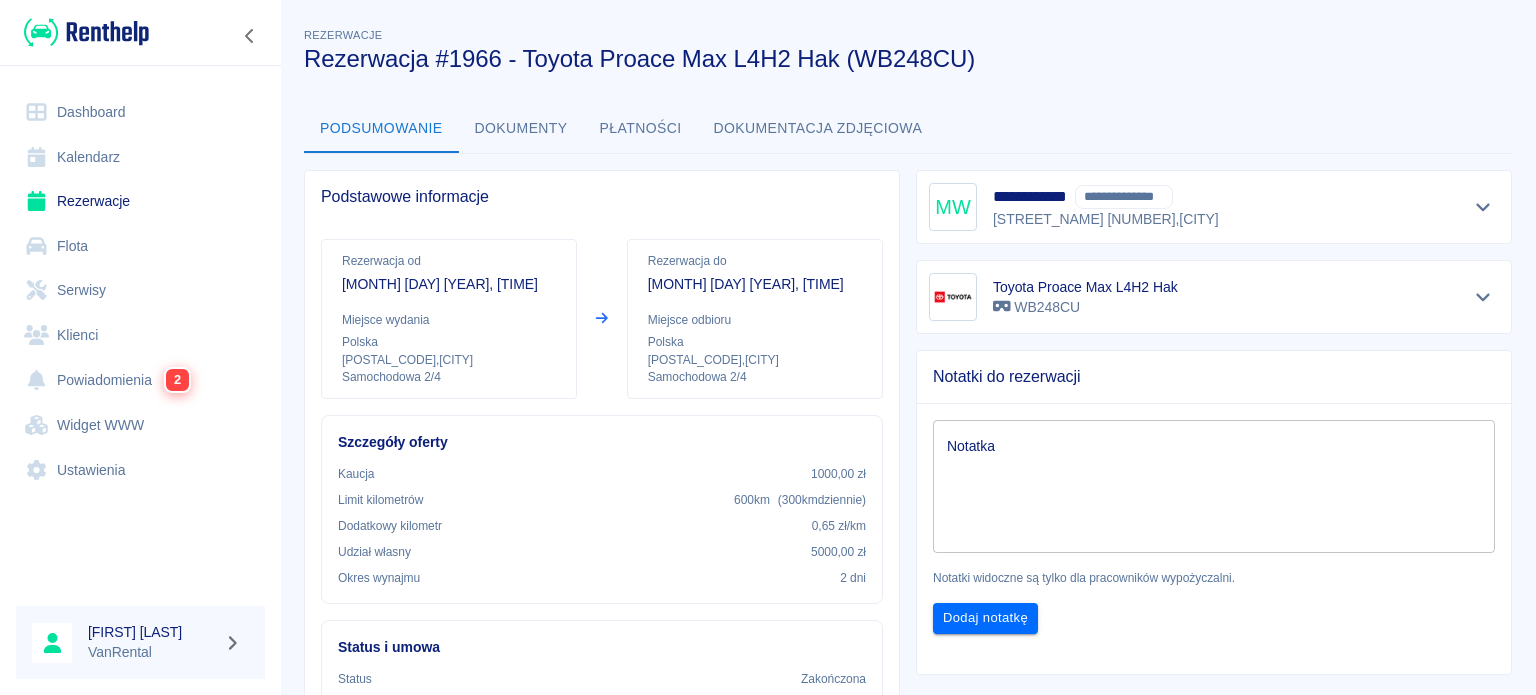 click on "Dokumenty" at bounding box center [521, 129] 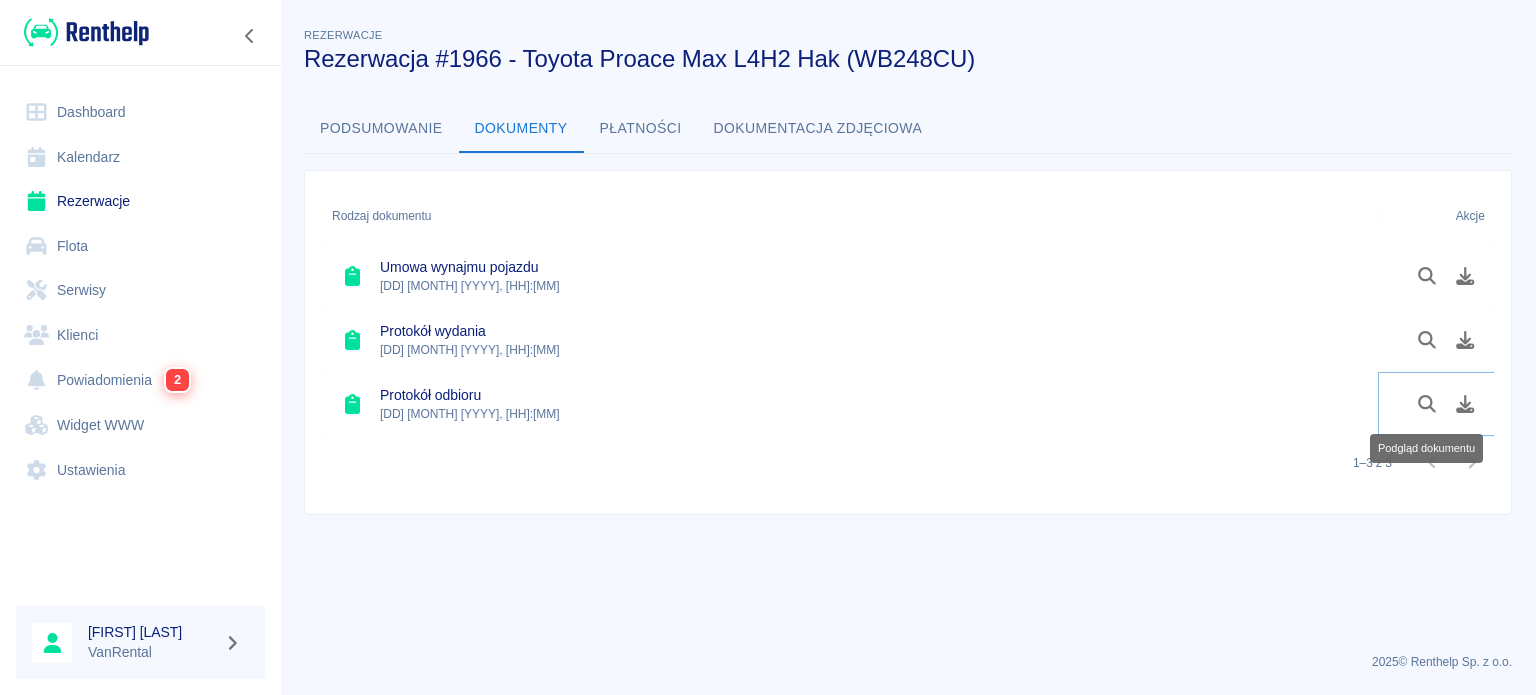 click 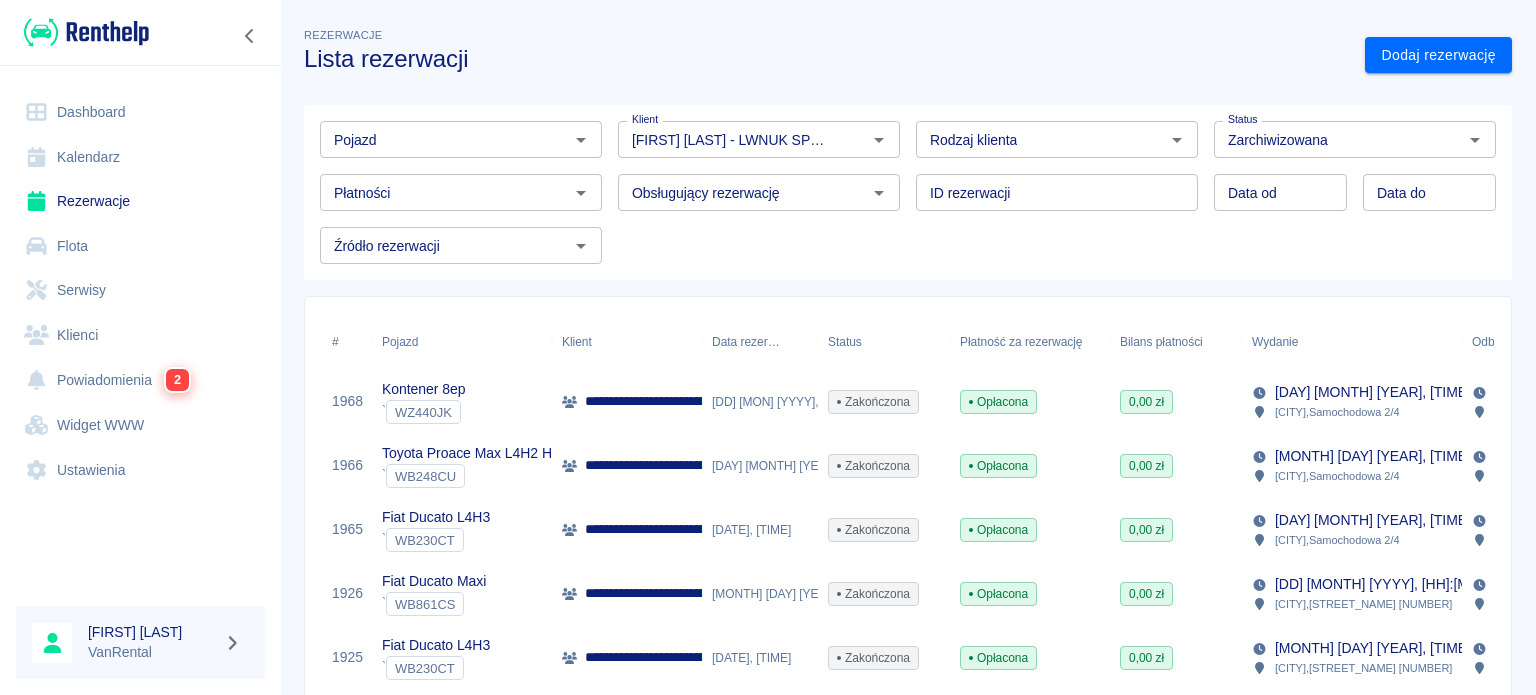 click on "**********" at bounding box center (781, 401) 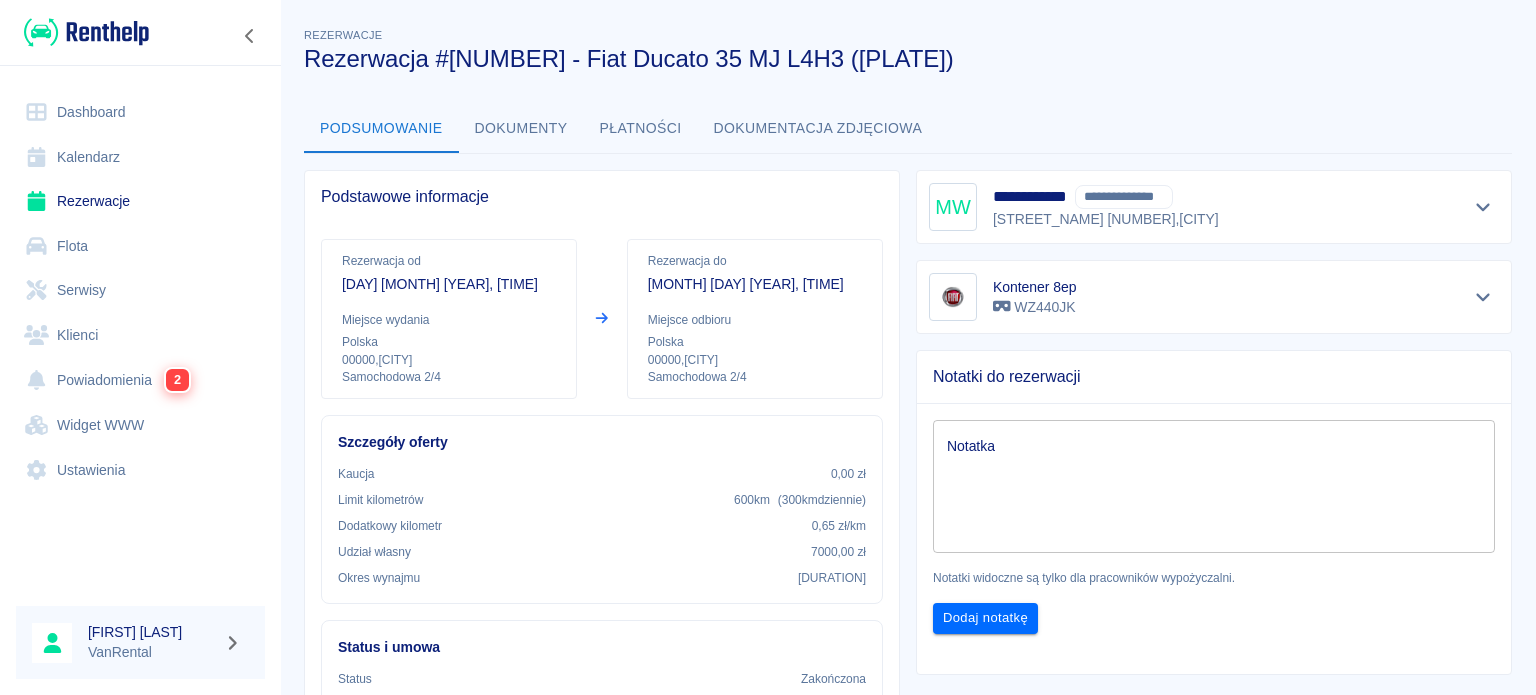click on "Dokumenty" at bounding box center (521, 129) 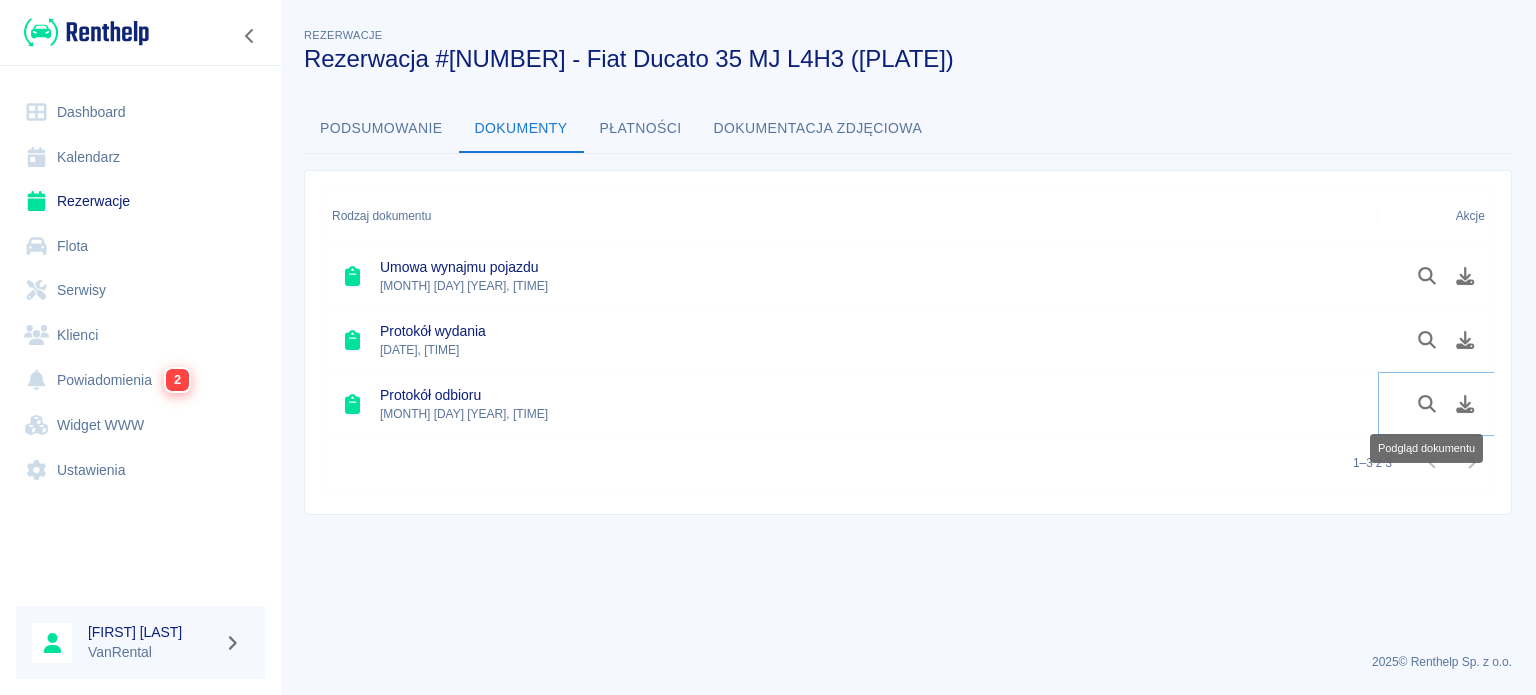 click 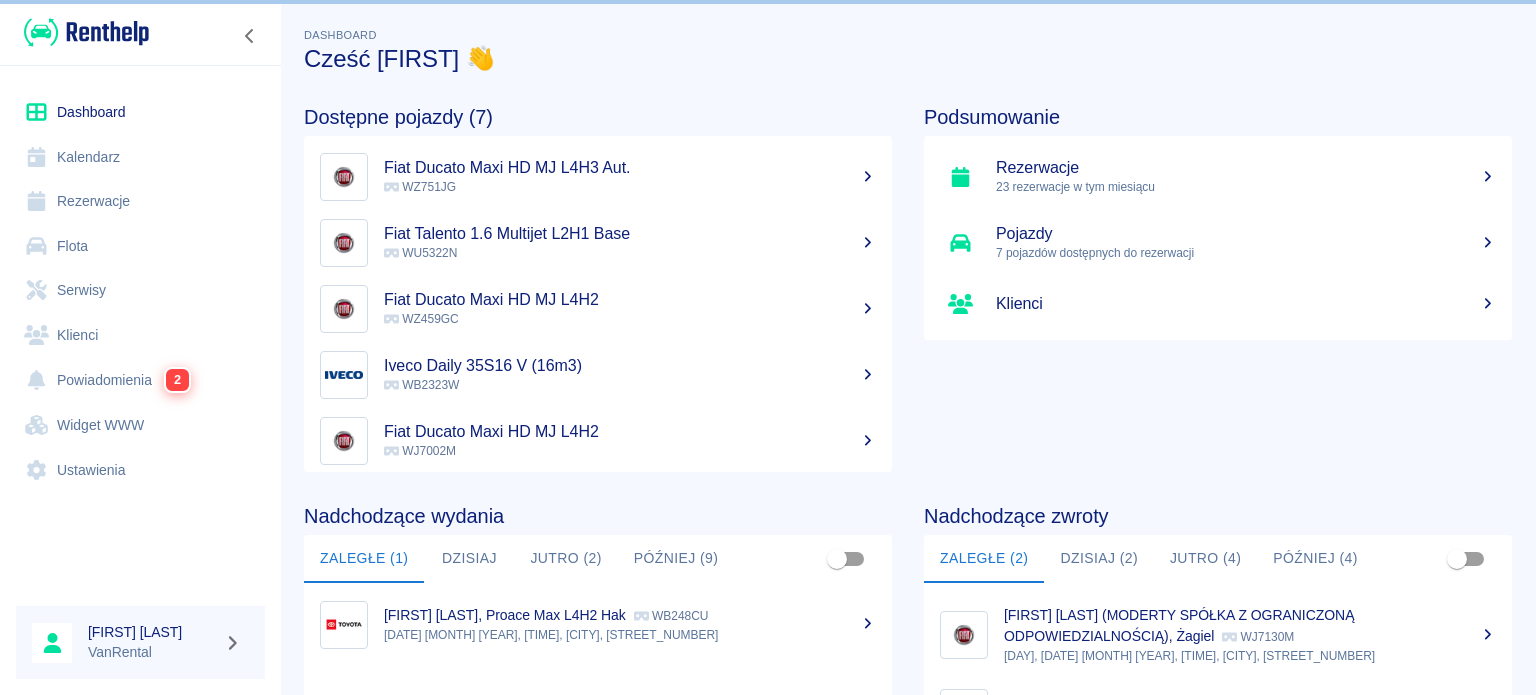 scroll, scrollTop: 0, scrollLeft: 0, axis: both 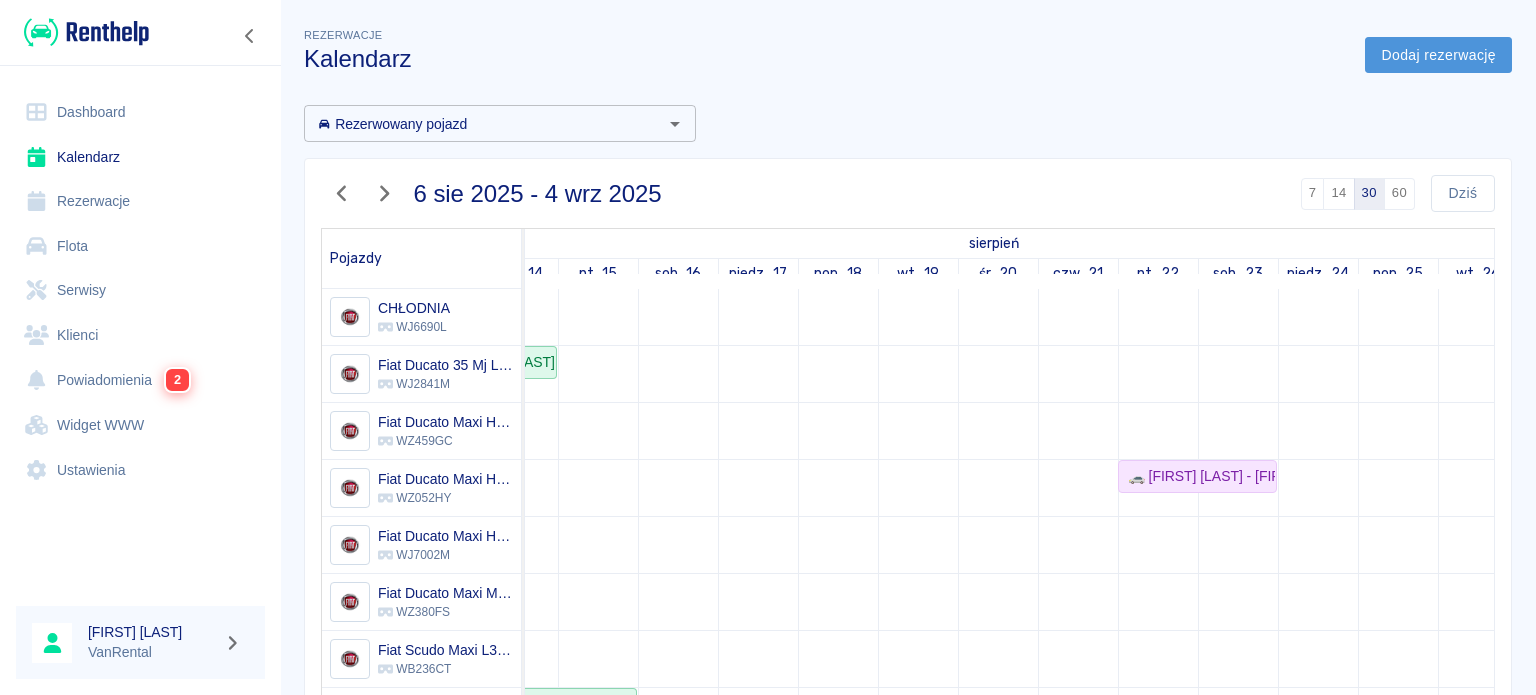 click on "Dodaj rezerwację" at bounding box center [1438, 55] 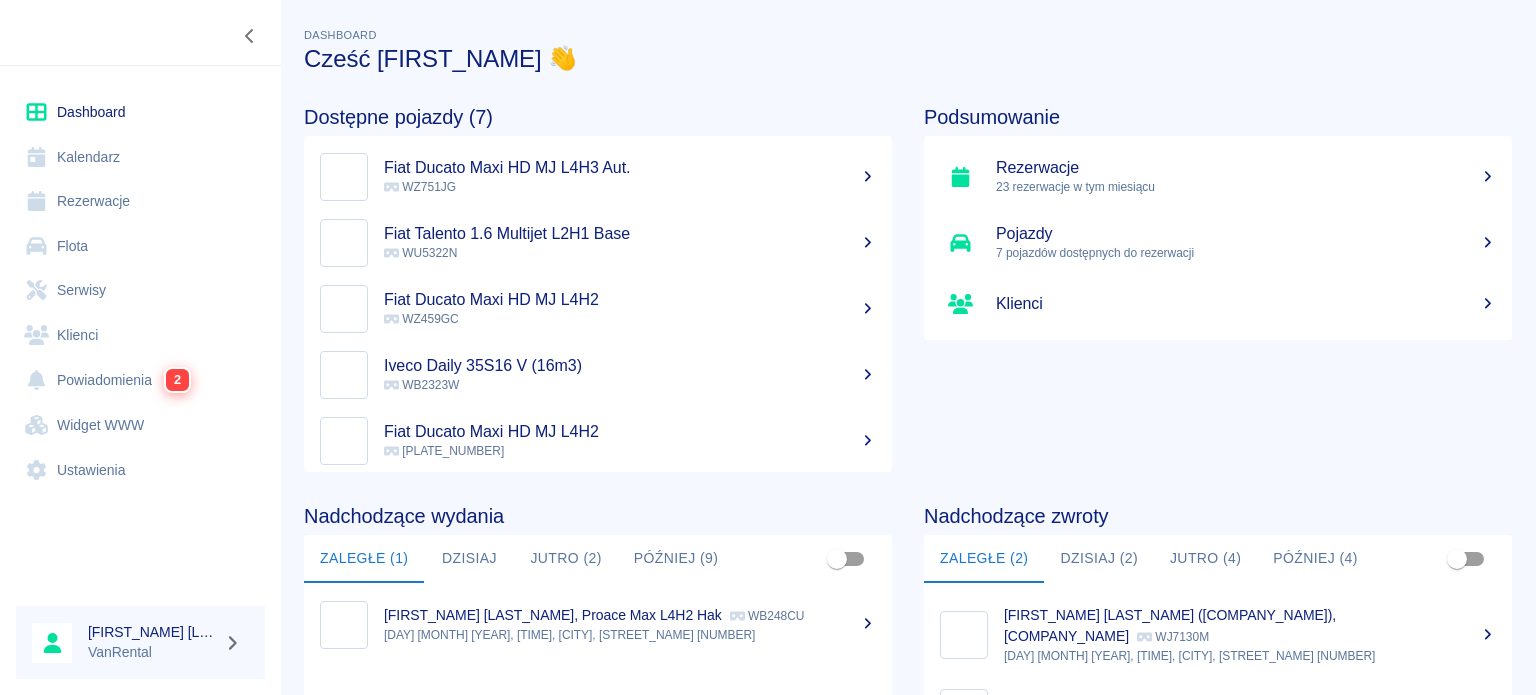 scroll, scrollTop: 0, scrollLeft: 0, axis: both 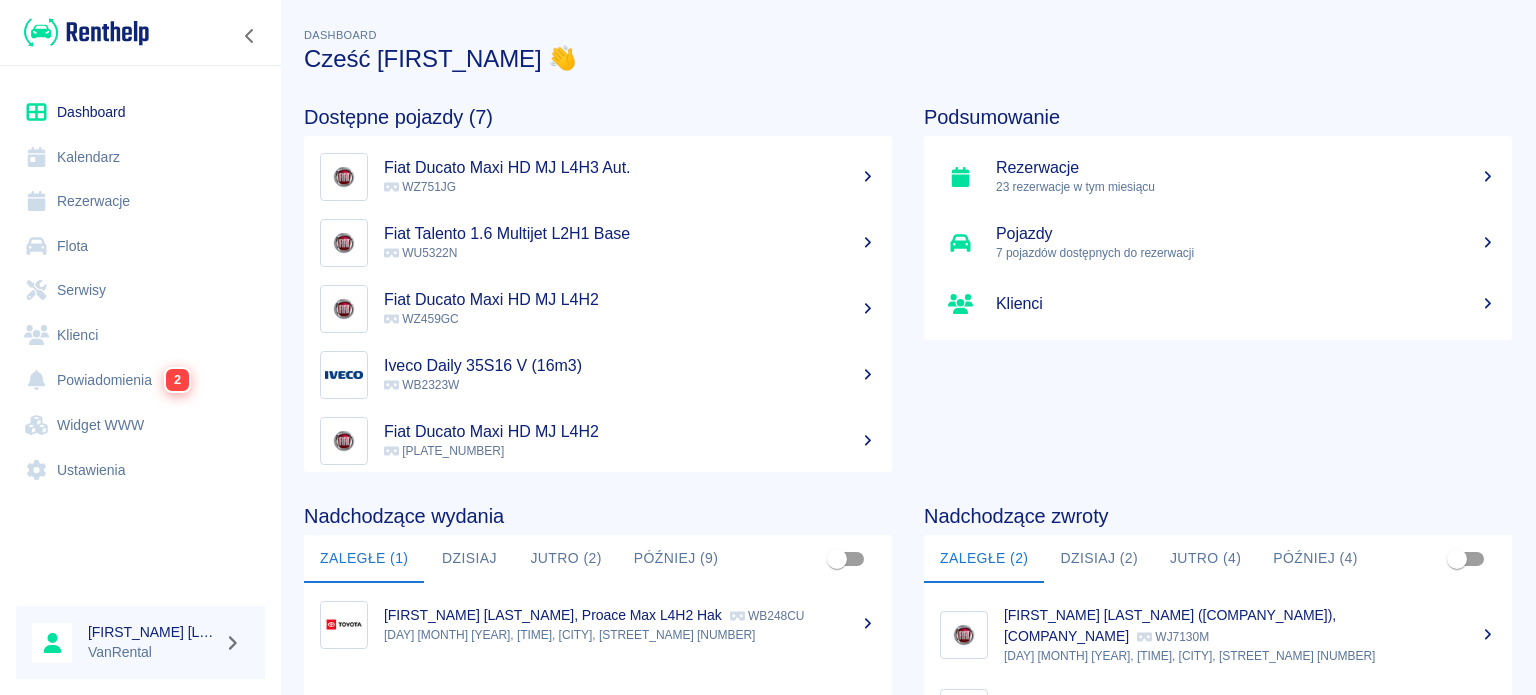 click on "Kalendarz" at bounding box center (140, 157) 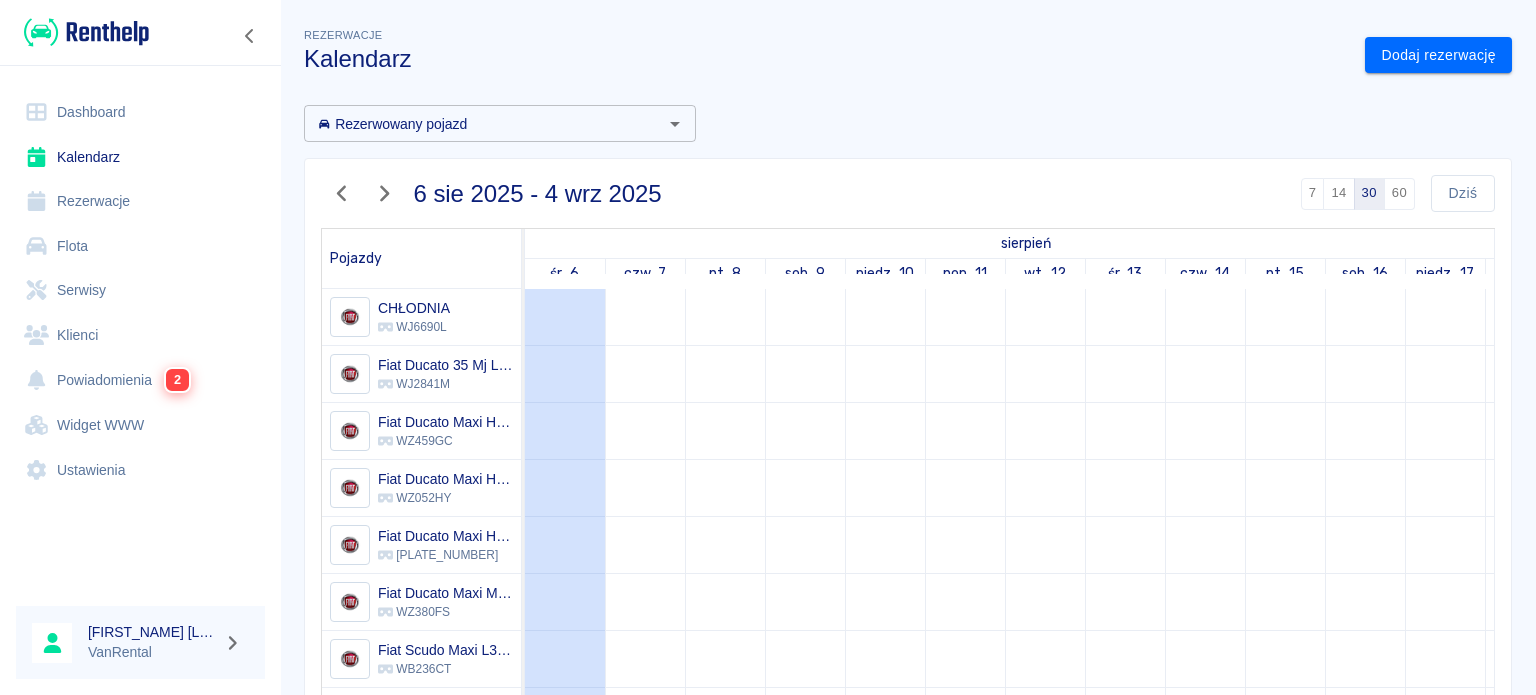 scroll, scrollTop: 410, scrollLeft: 0, axis: vertical 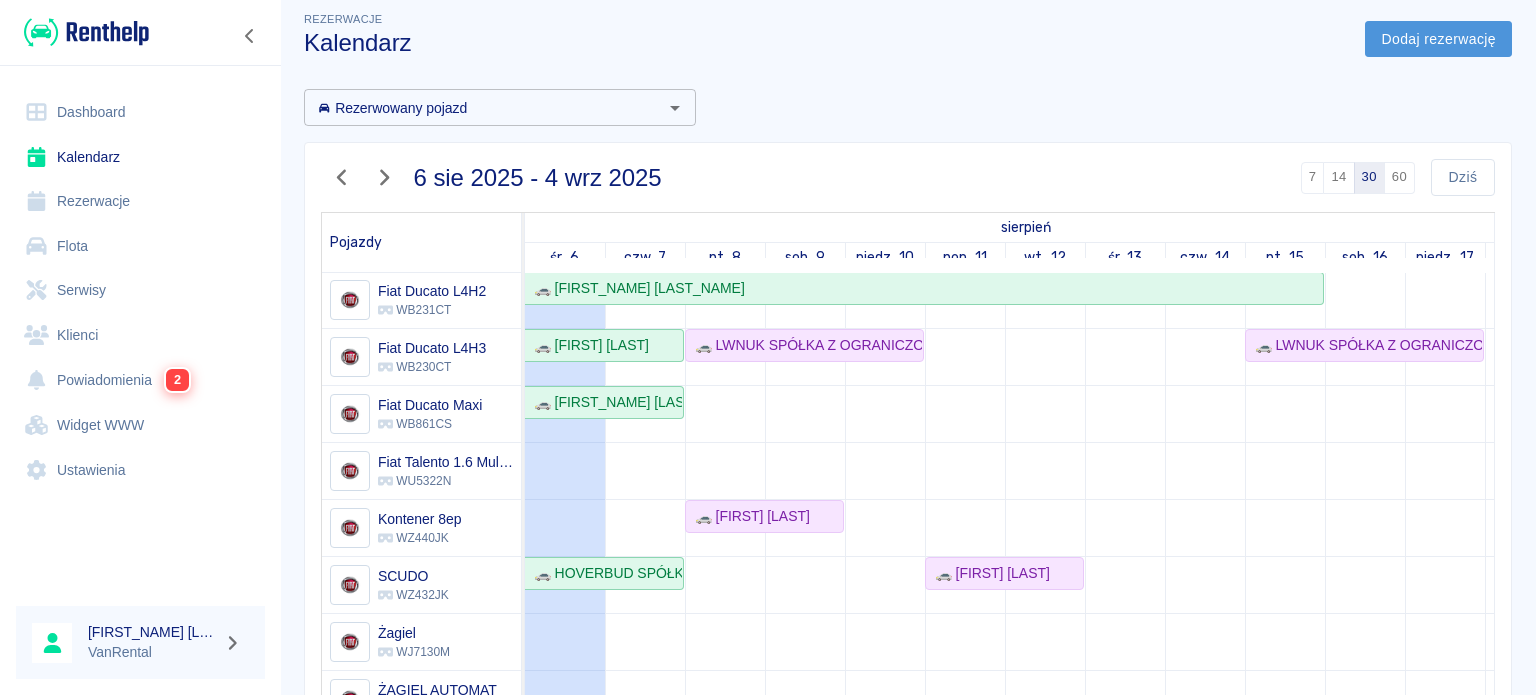 click on "Dodaj rezerwację" at bounding box center [1438, 39] 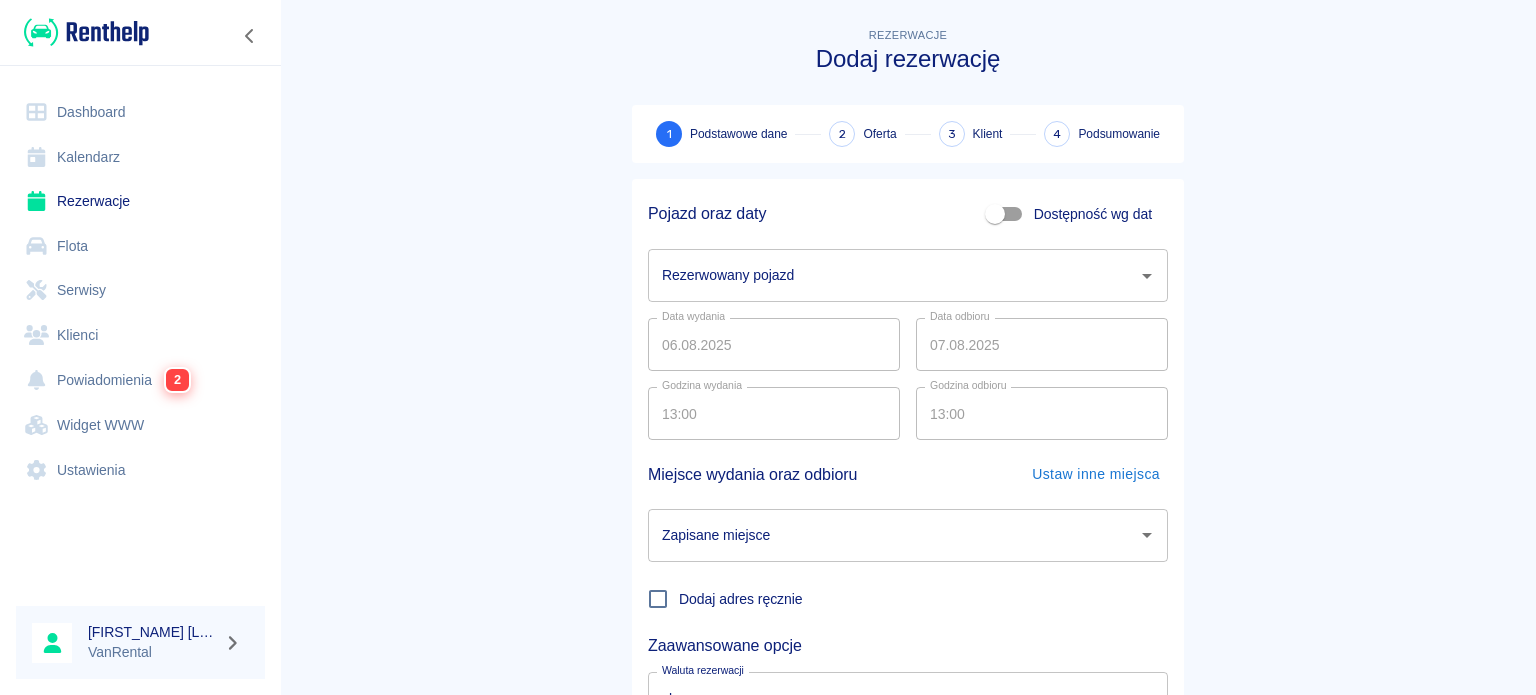 click on "Rezerwowany pojazd" at bounding box center [893, 275] 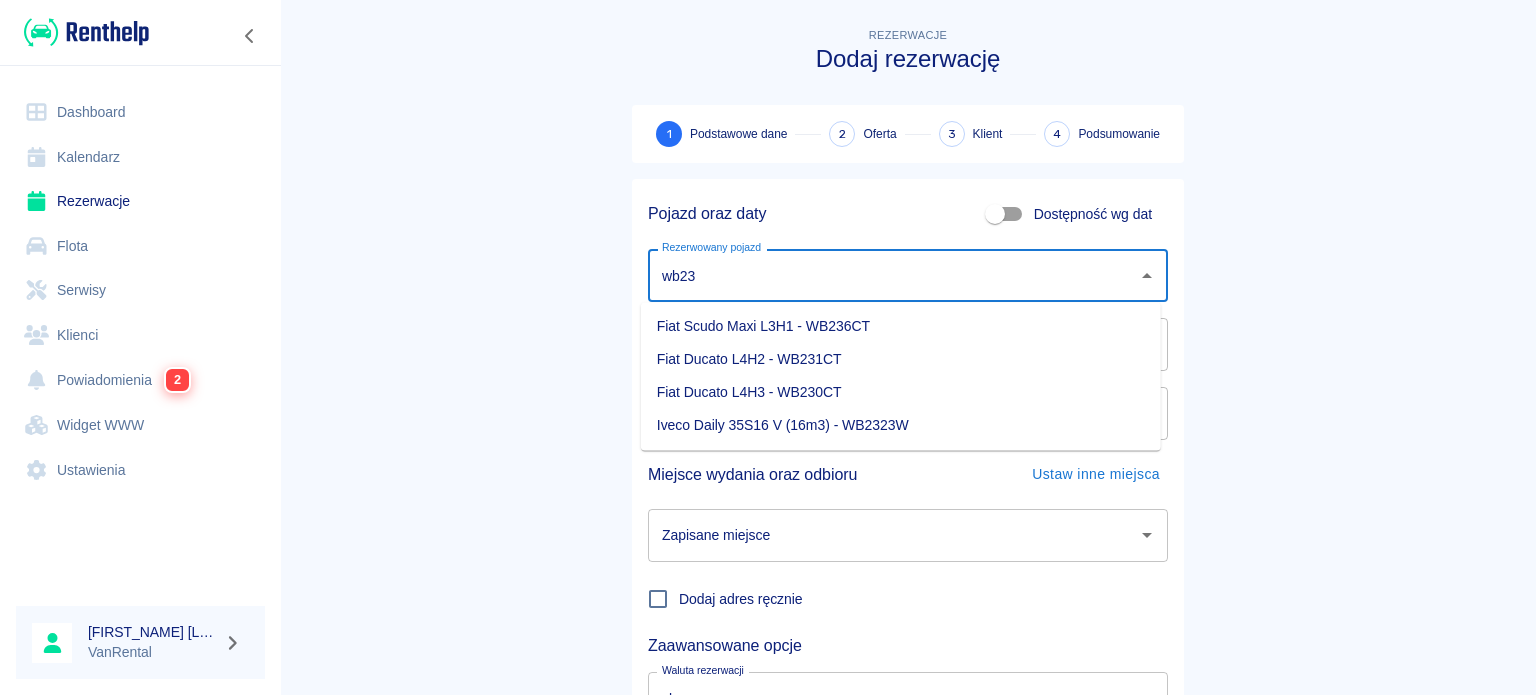 click on "Iveco Daily 35S16 V  (16m3) - WB2323W" at bounding box center (901, 425) 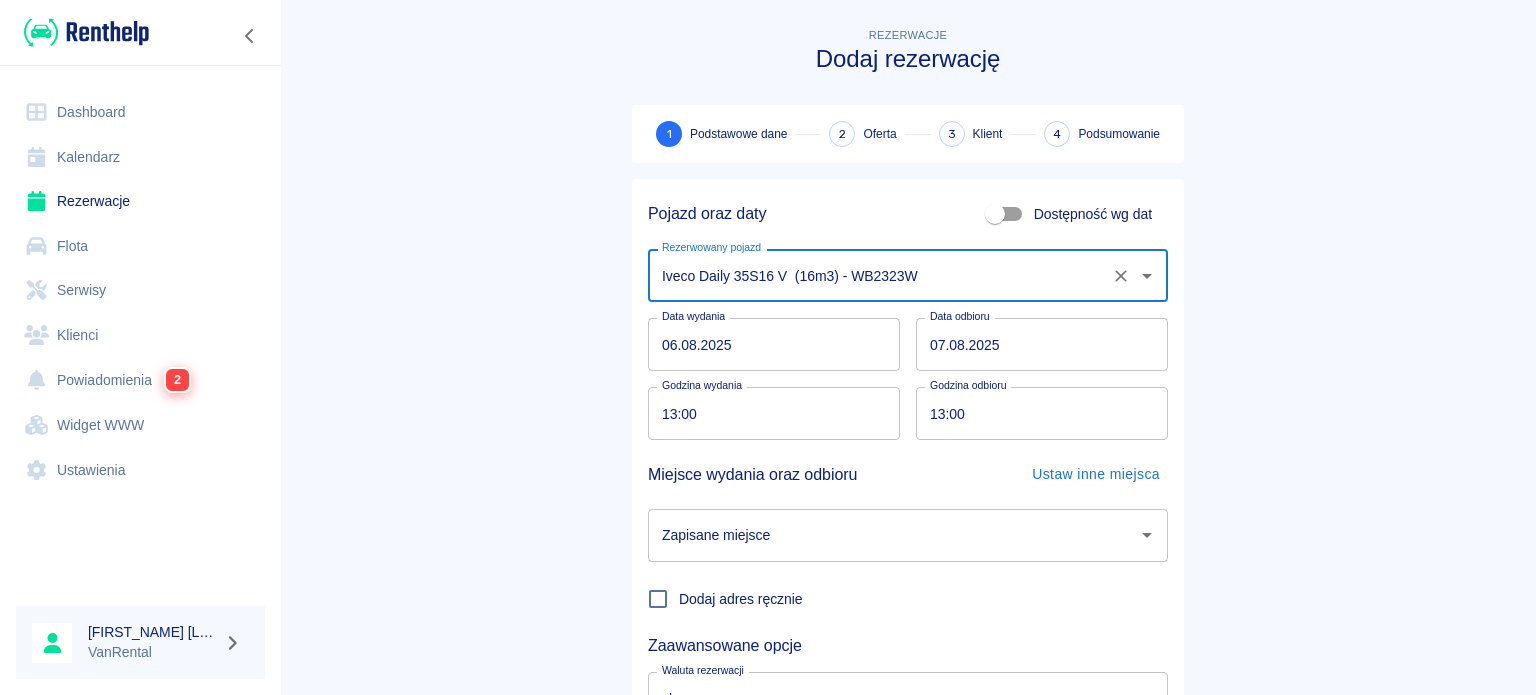 type on "Iveco Daily 35S16 V  (16m3) - WB2323W" 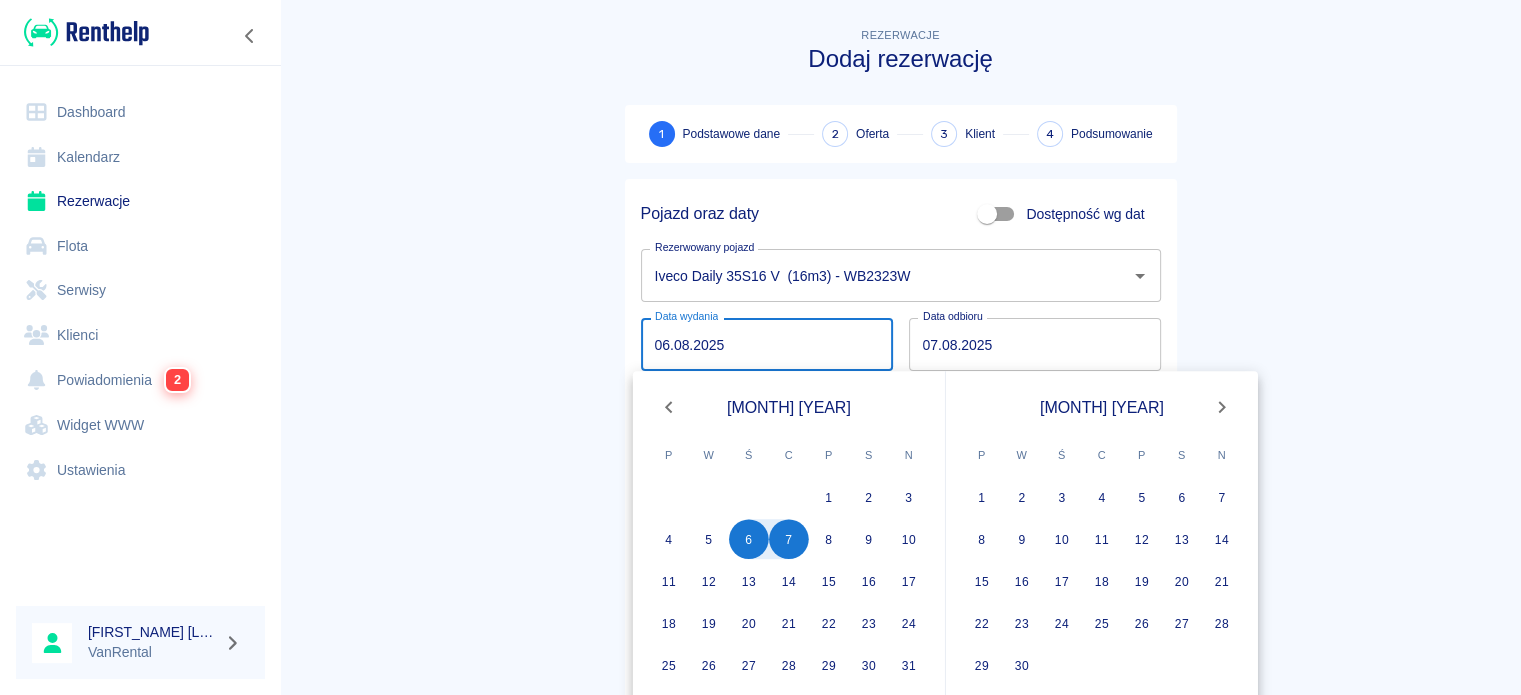 click on "Rezerwacje Dodaj rezerwację 1 Podstawowe dane 2 Oferta 3 Klient 4 Podsumowanie Pojazd oraz daty Dostępność wg dat Rezerwowany pojazd Iveco Daily 35S16 V  (16m3) - WB2323W Rezerwowany pojazd Data wydania 06.08.2025 Data wydania Data odbioru 07.08.2025 Data odbioru Godzina wydania 13:00 Godzina wydania Godzina odbioru 13:00 Godzina odbioru Miejsce wydania oraz odbioru Ustaw inne miejsca Zapisane miejsce Zapisane miejsce Dodaj adres ręcznie Zaawansowane opcje Waluta rezerwacji zł PLN Waluta rezerwacji Następny krok" at bounding box center (900, 417) 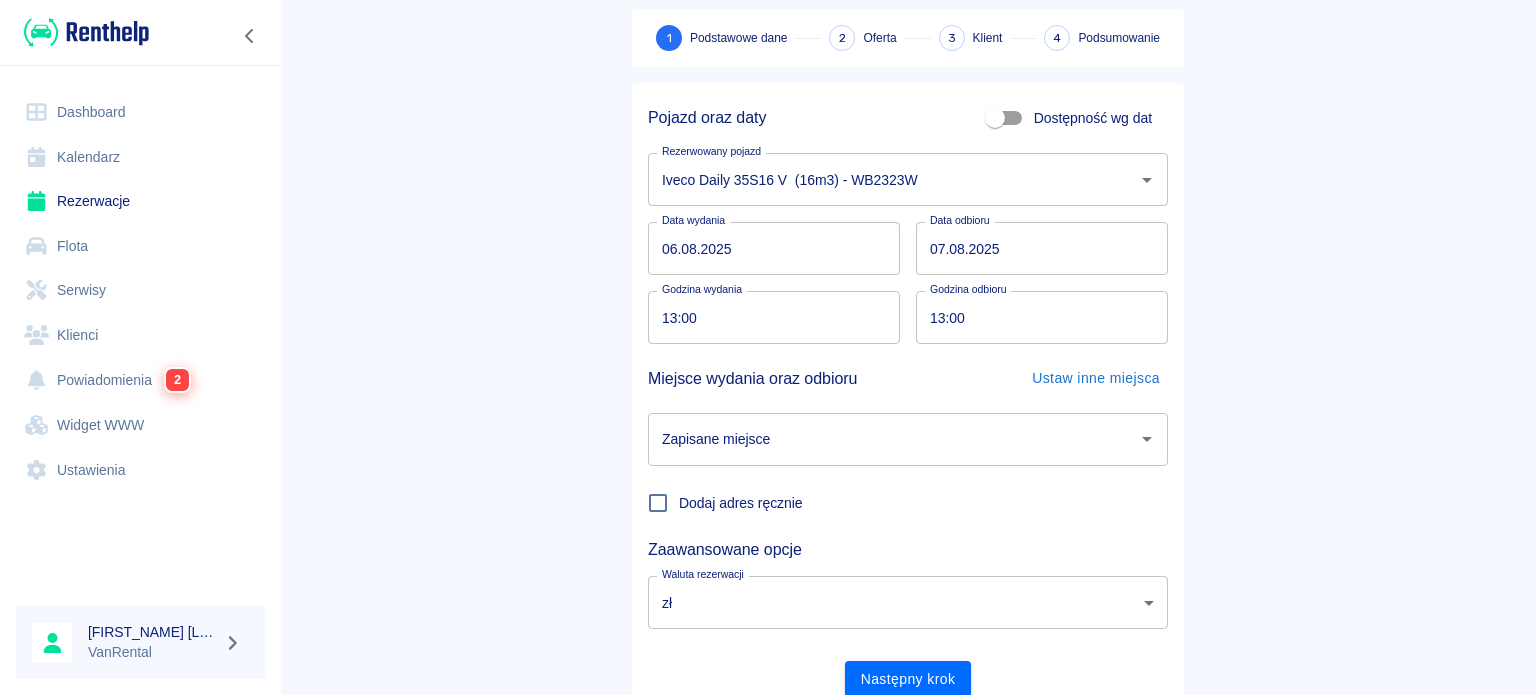 scroll, scrollTop: 172, scrollLeft: 0, axis: vertical 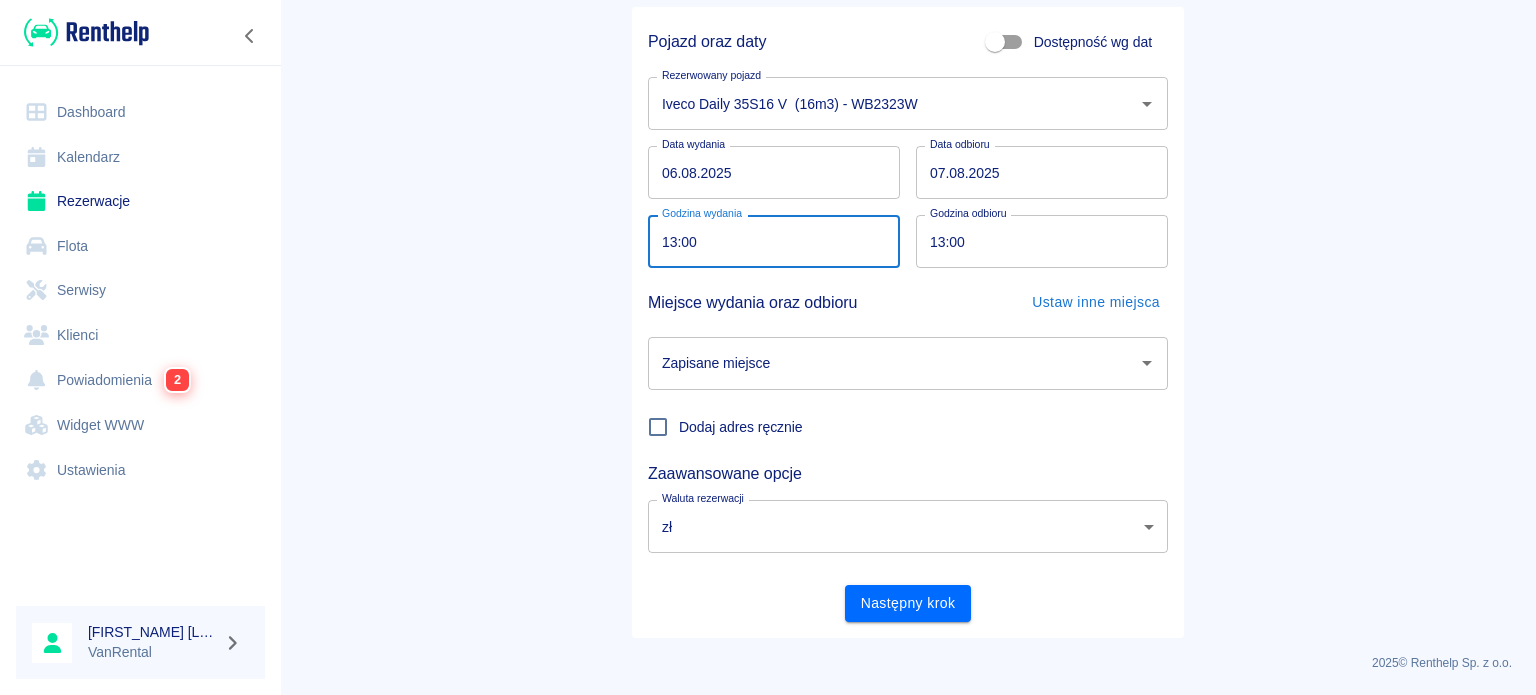 click on "13:00" at bounding box center (767, 241) 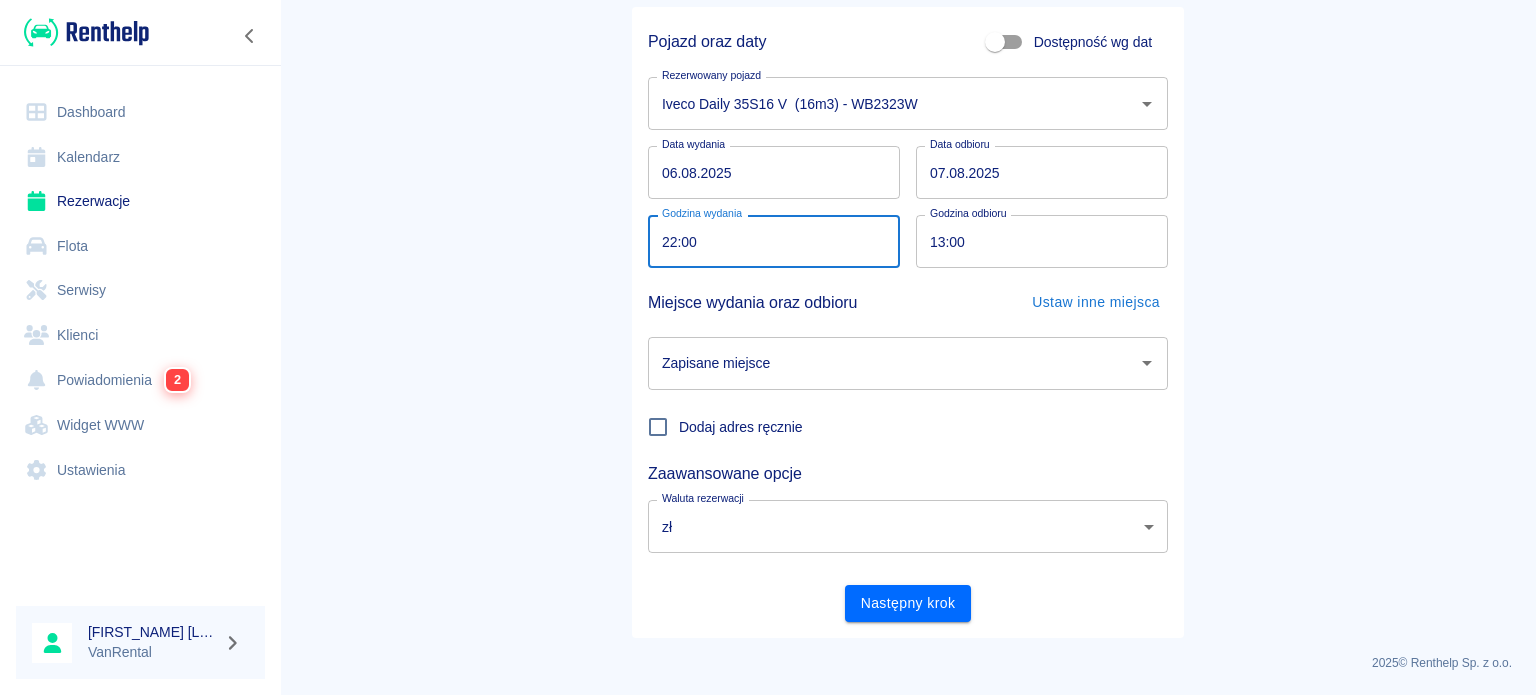 type on "22:00" 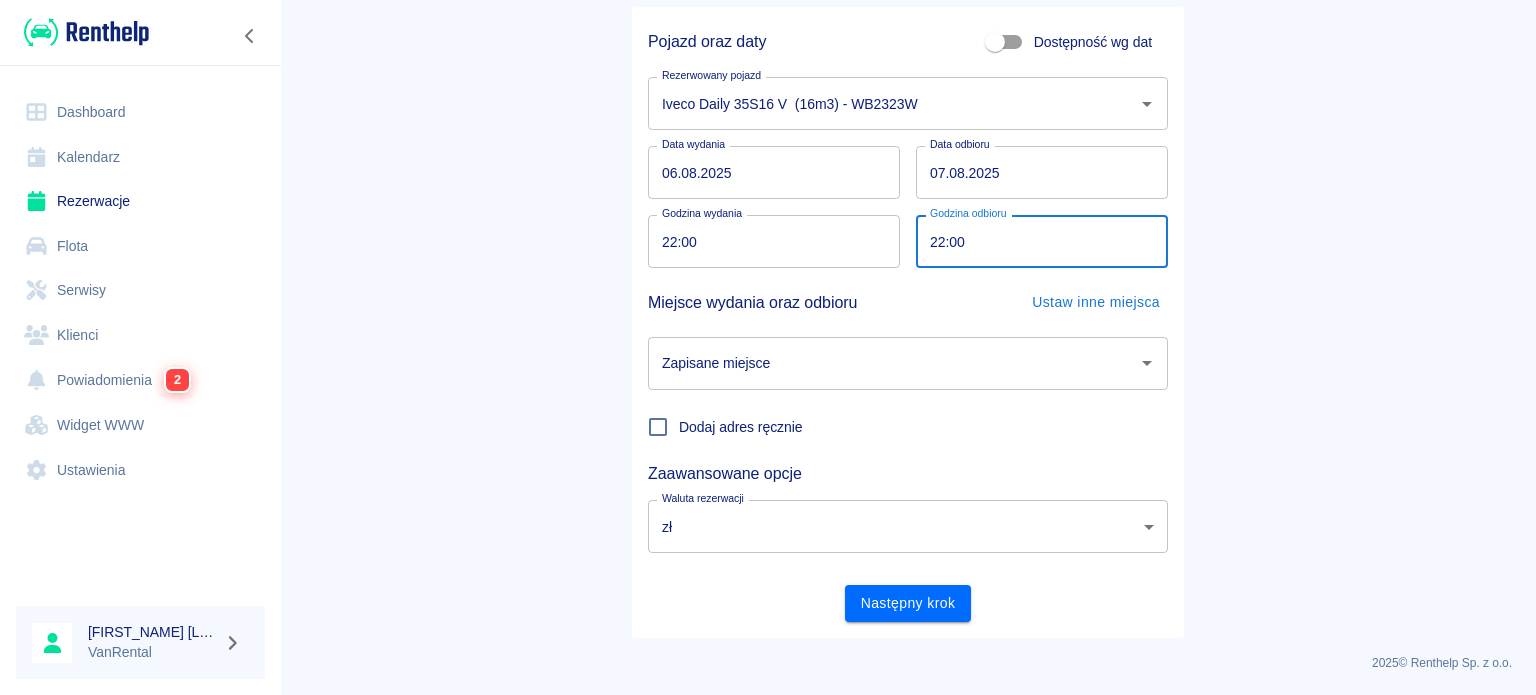 type on "22:00" 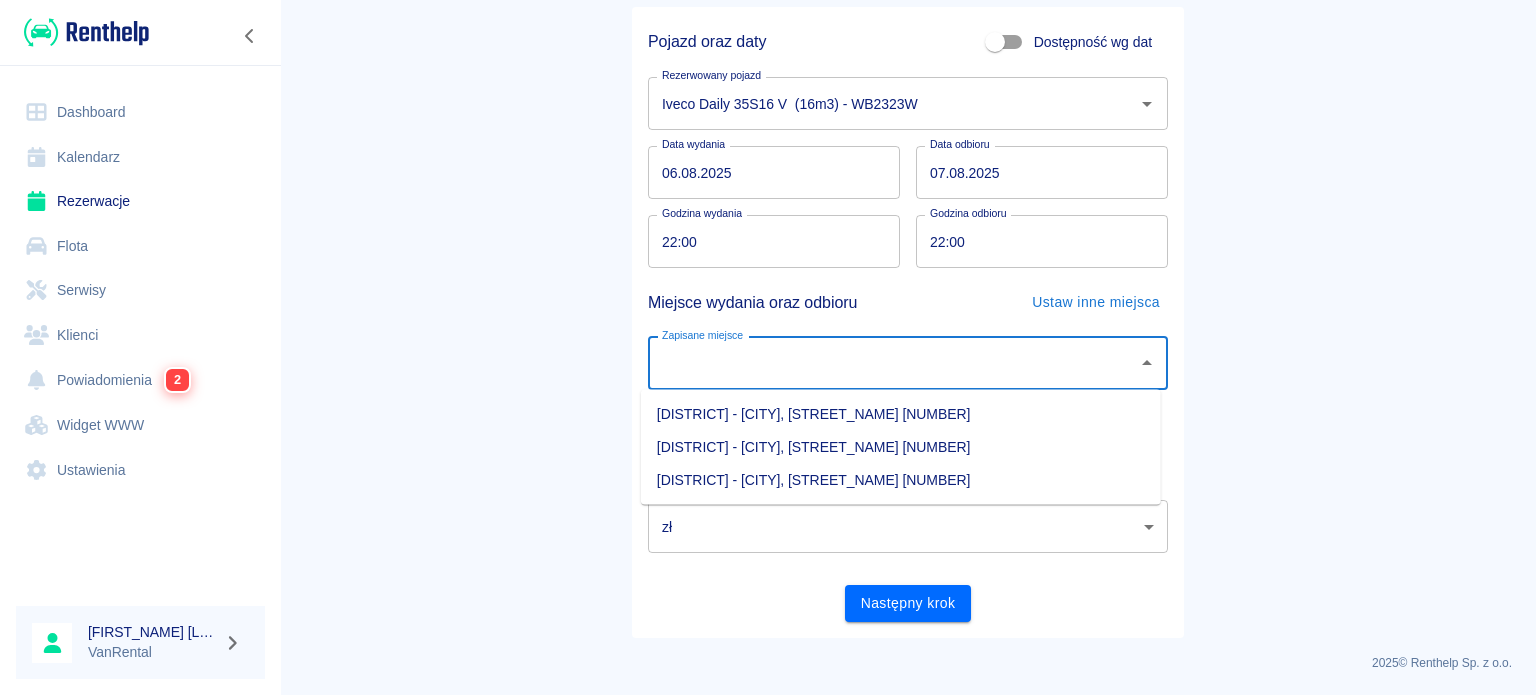 click on "Rezerwacje Dodaj rezerwację 1 Podstawowe dane 2 Oferta 3 Klient 4 Podsumowanie Pojazd oraz daty Dostępność wg dat Rezerwowany pojazd Iveco Daily 35S16 V  (16m3) - WB2323W Rezerwowany pojazd Data wydania 06.08.2025 Data wydania Data odbioru 07.08.2025 Data odbioru Godzina wydania 22:00 Godzina wydania Godzina odbioru 22:00 Godzina odbioru Miejsce wydania oraz odbioru Ustaw inne miejsca Zapisane miejsce Zapisane miejsce Dodaj adres ręcznie Zaawansowane opcje Waluta rezerwacji zł PLN Waluta rezerwacji Następny krok" at bounding box center (908, 245) 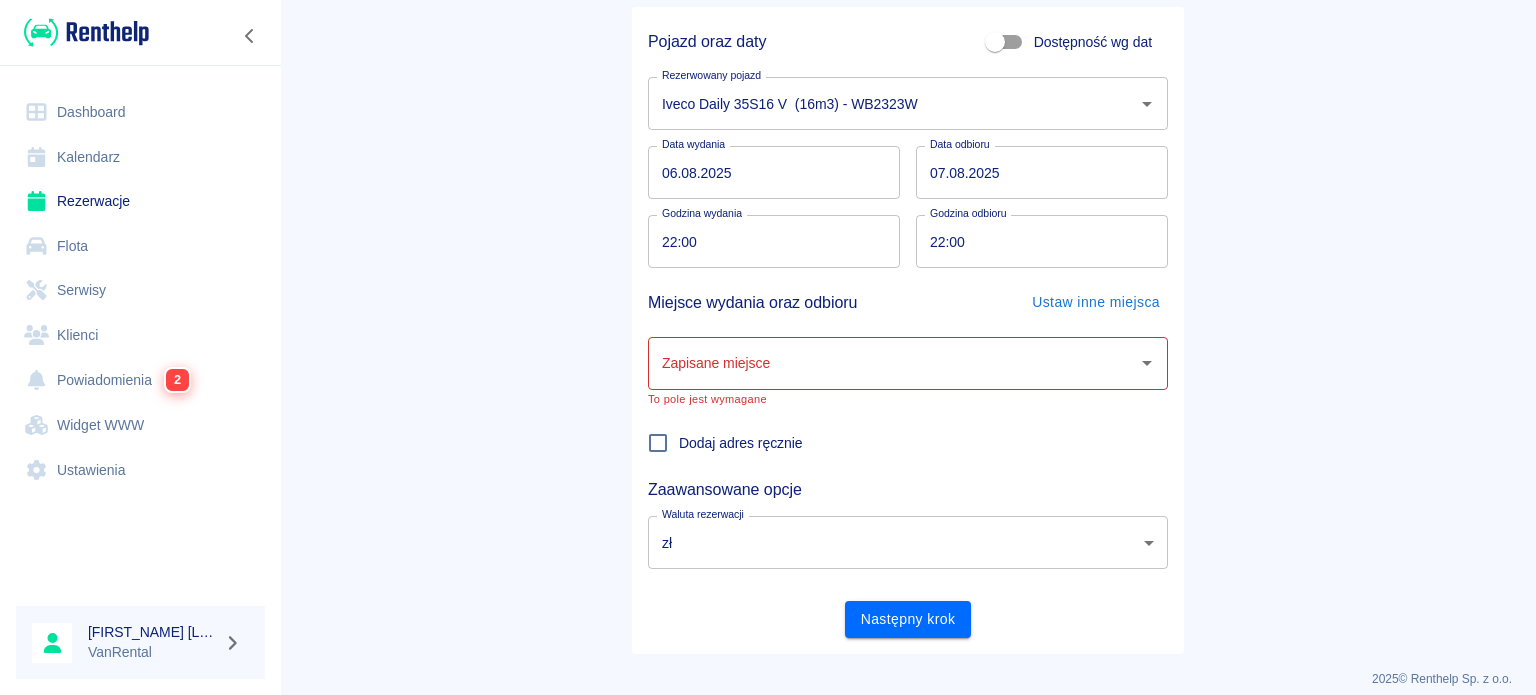 click on "Dodaj adres ręcznie" at bounding box center [658, 443] 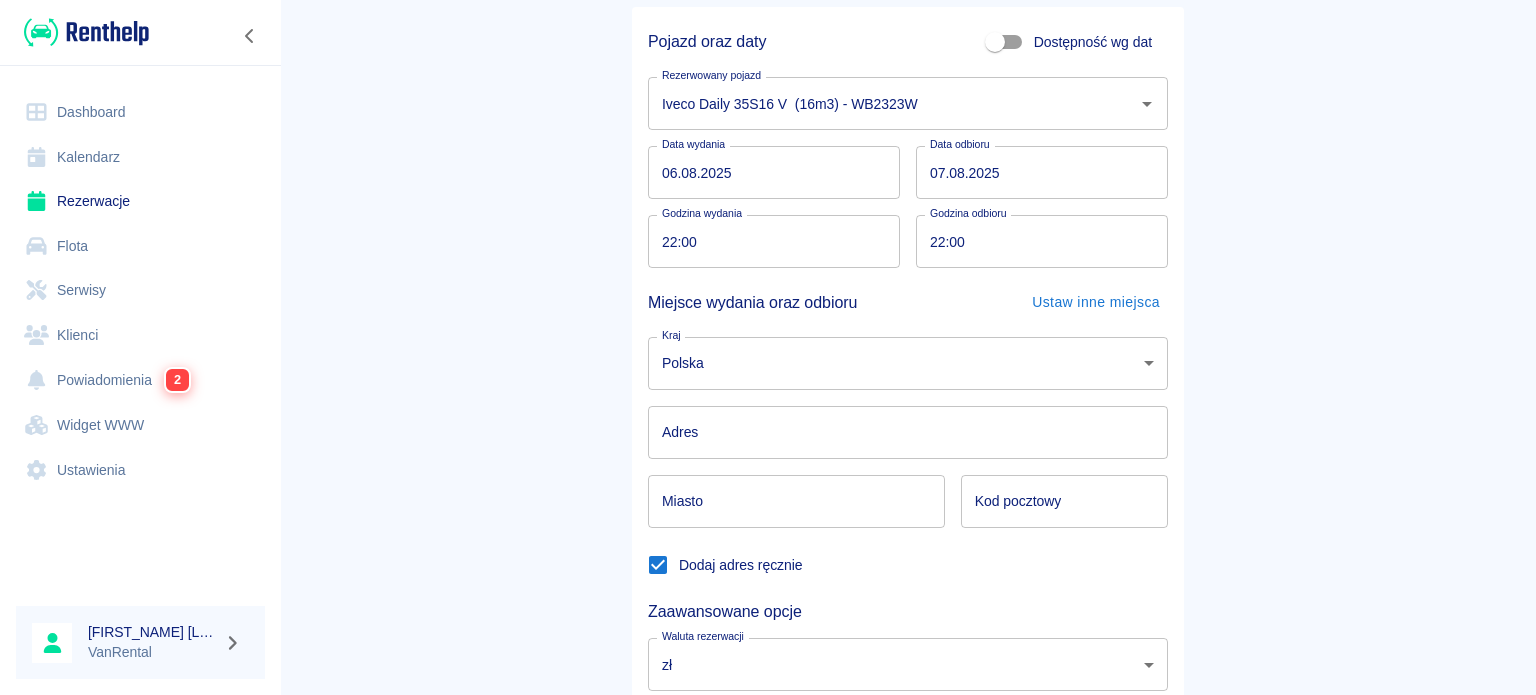 click on "Adres" at bounding box center [908, 432] 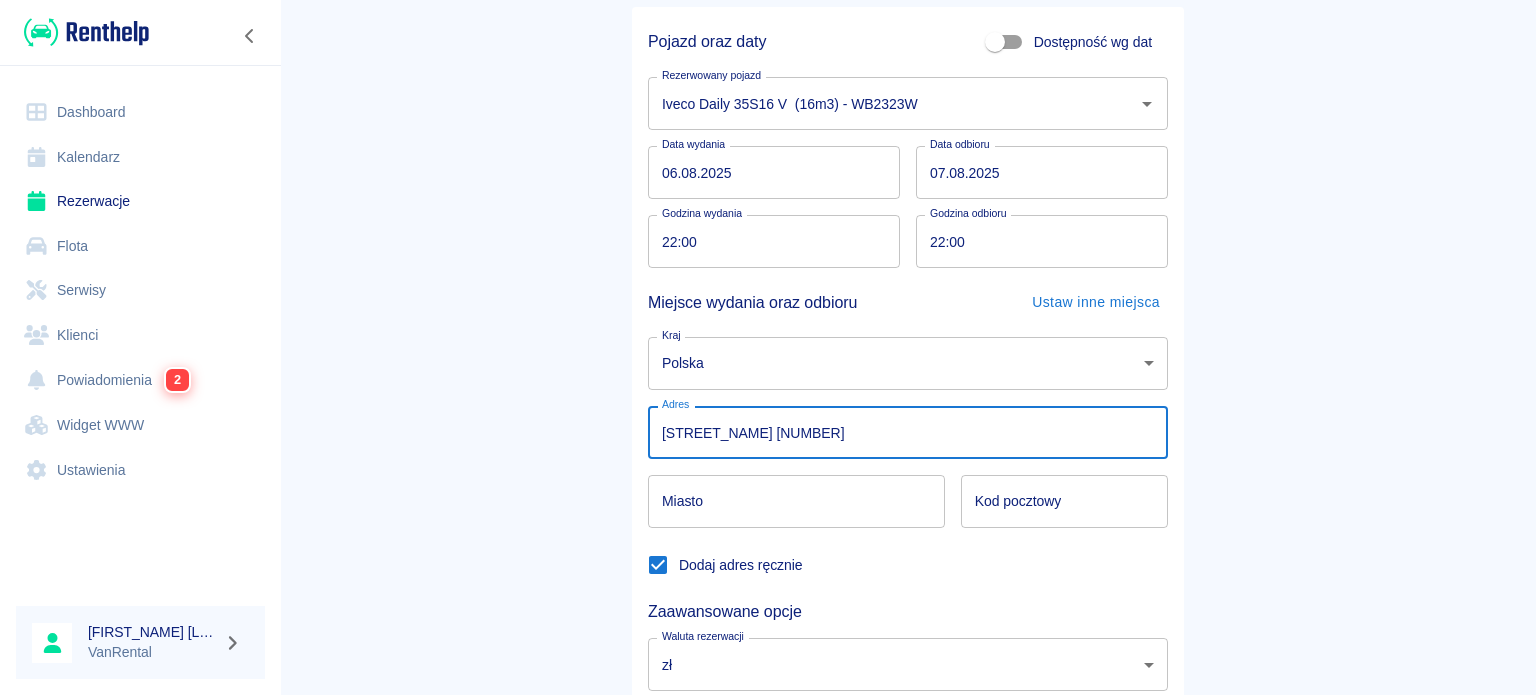 type on "Inspektowa 1" 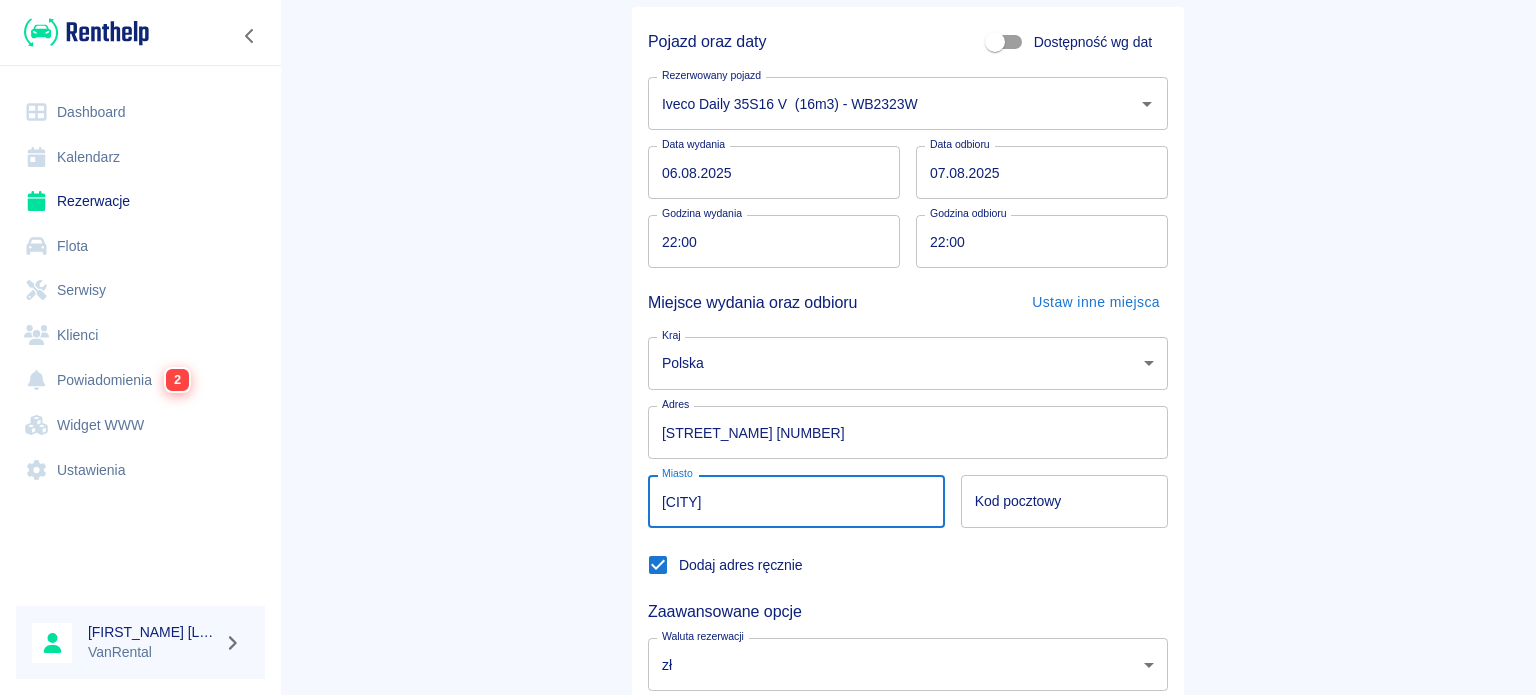 type on "[CITY]" 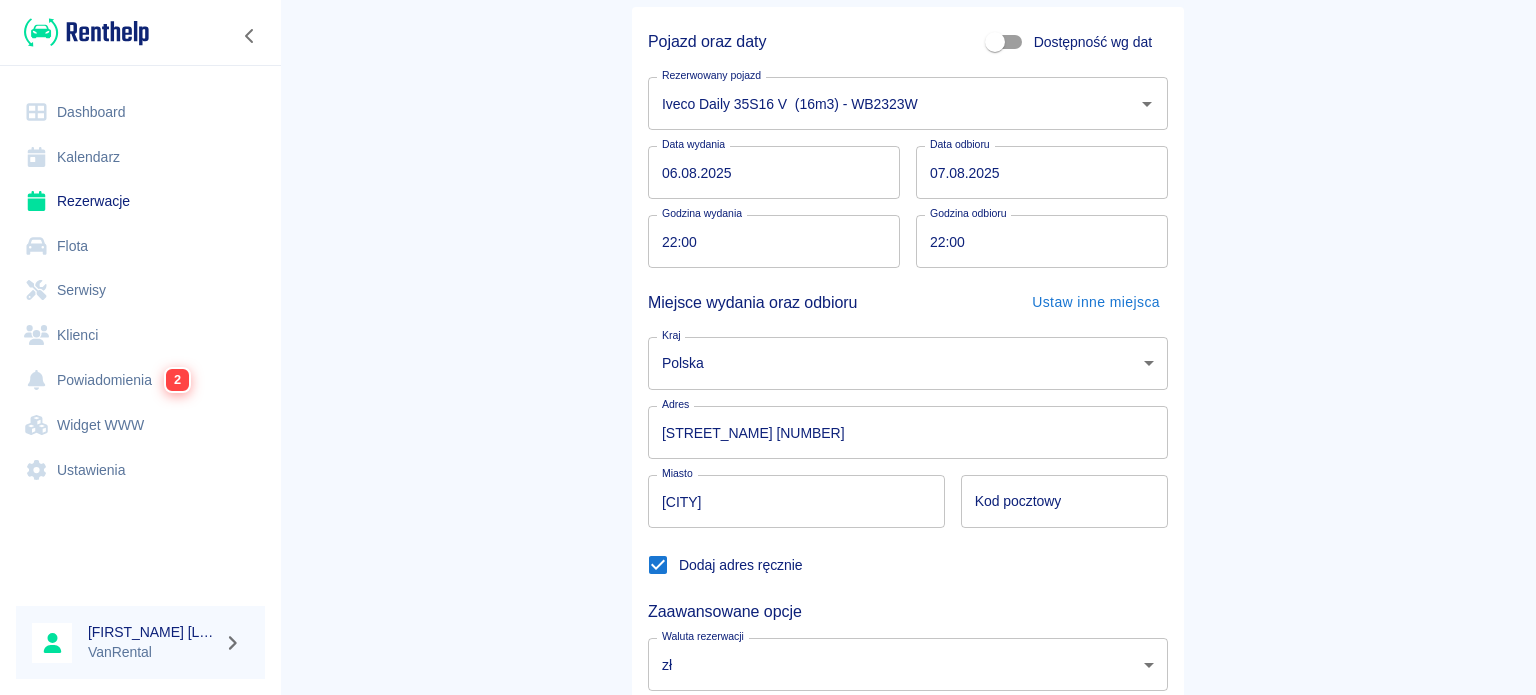 click on "Kod pocztowy" at bounding box center [1064, 501] 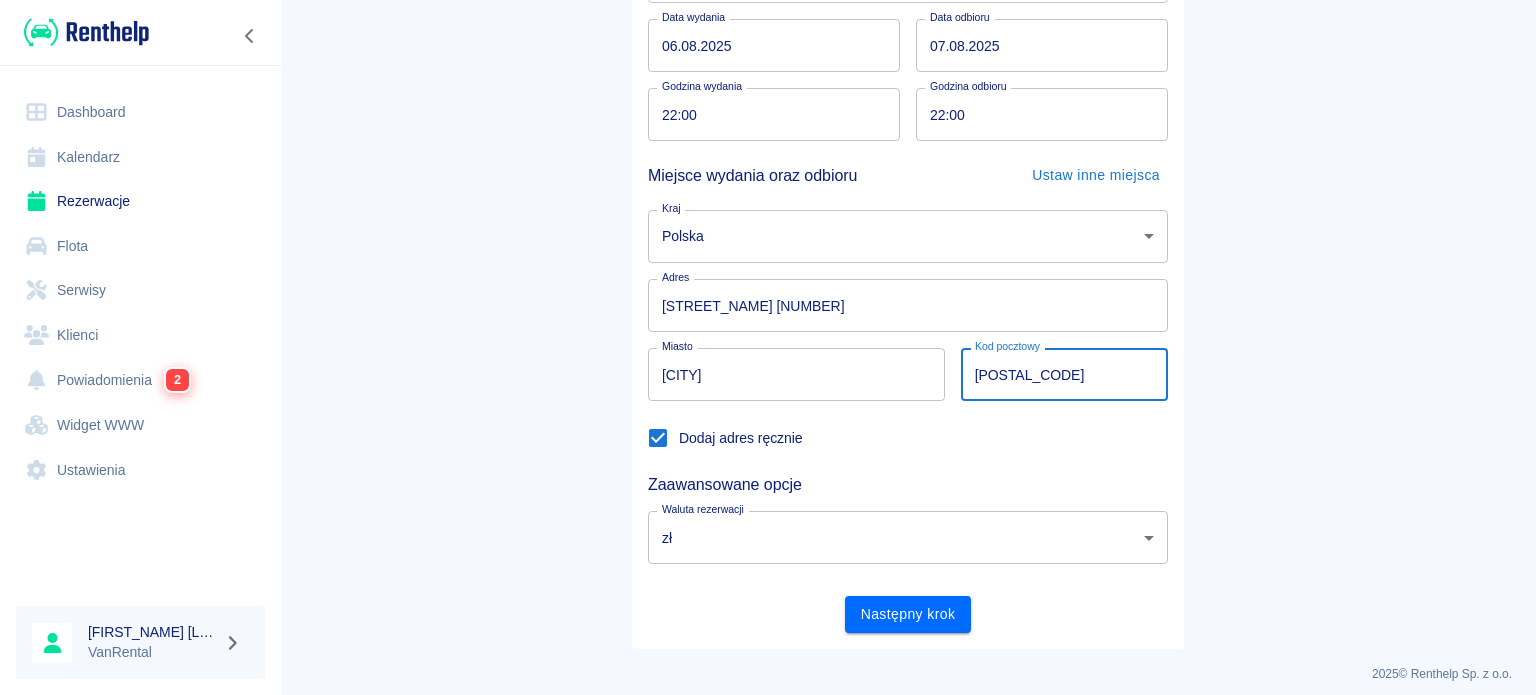 scroll, scrollTop: 310, scrollLeft: 0, axis: vertical 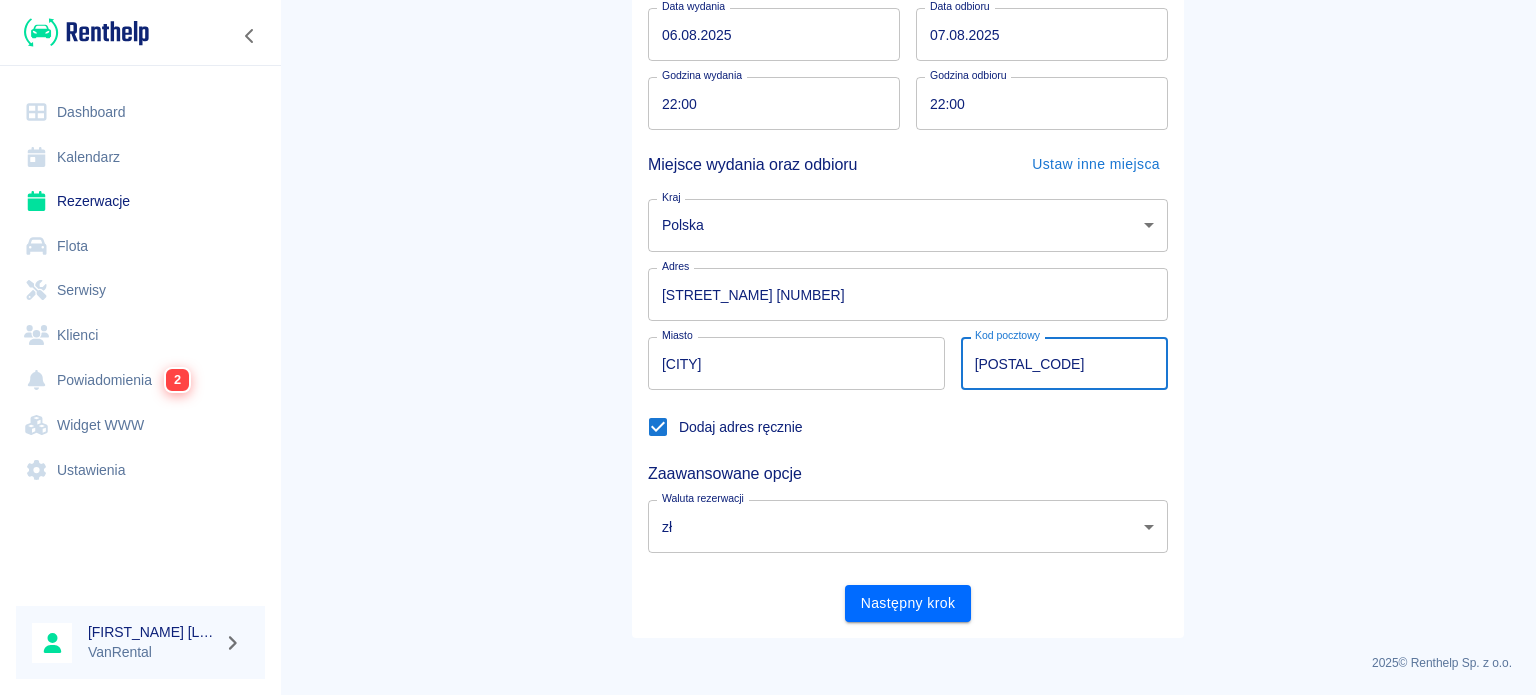 type on "[POSTAL_CODE]" 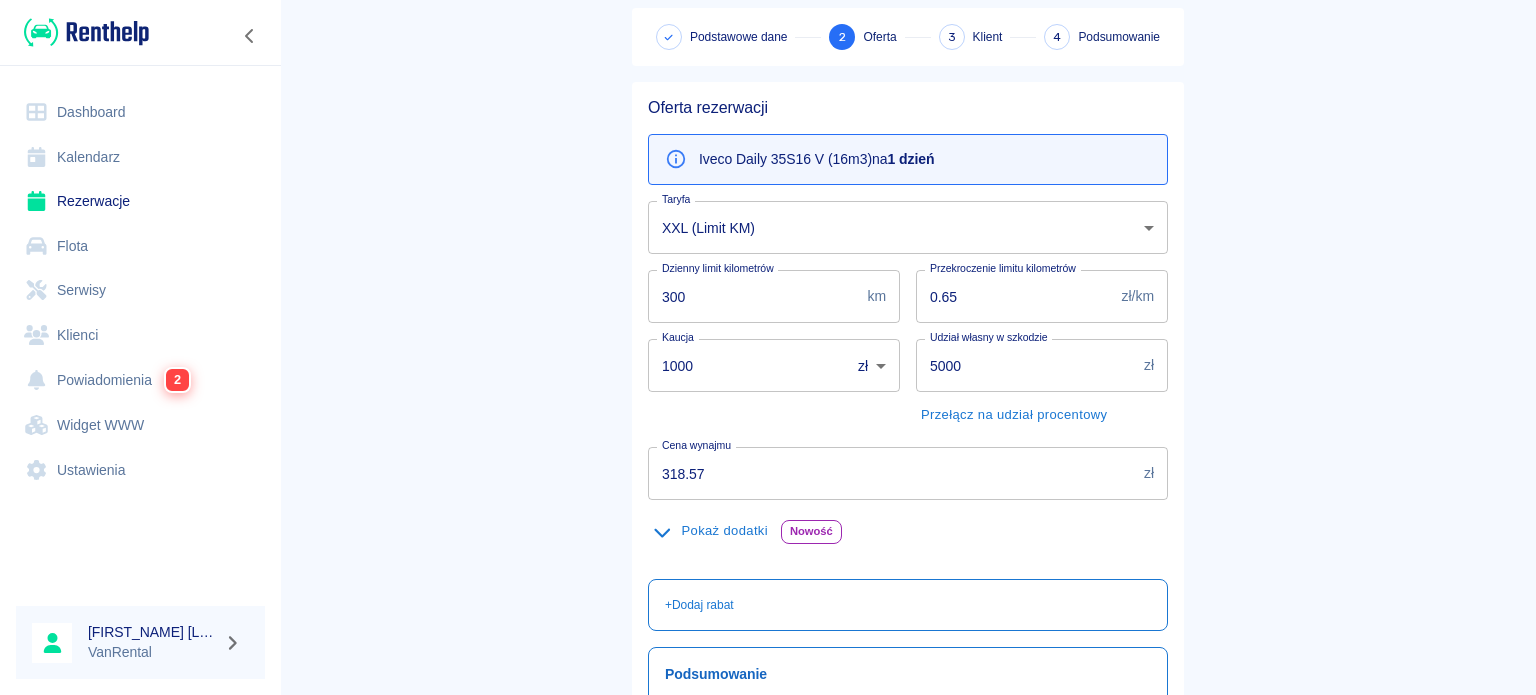 scroll, scrollTop: 100, scrollLeft: 0, axis: vertical 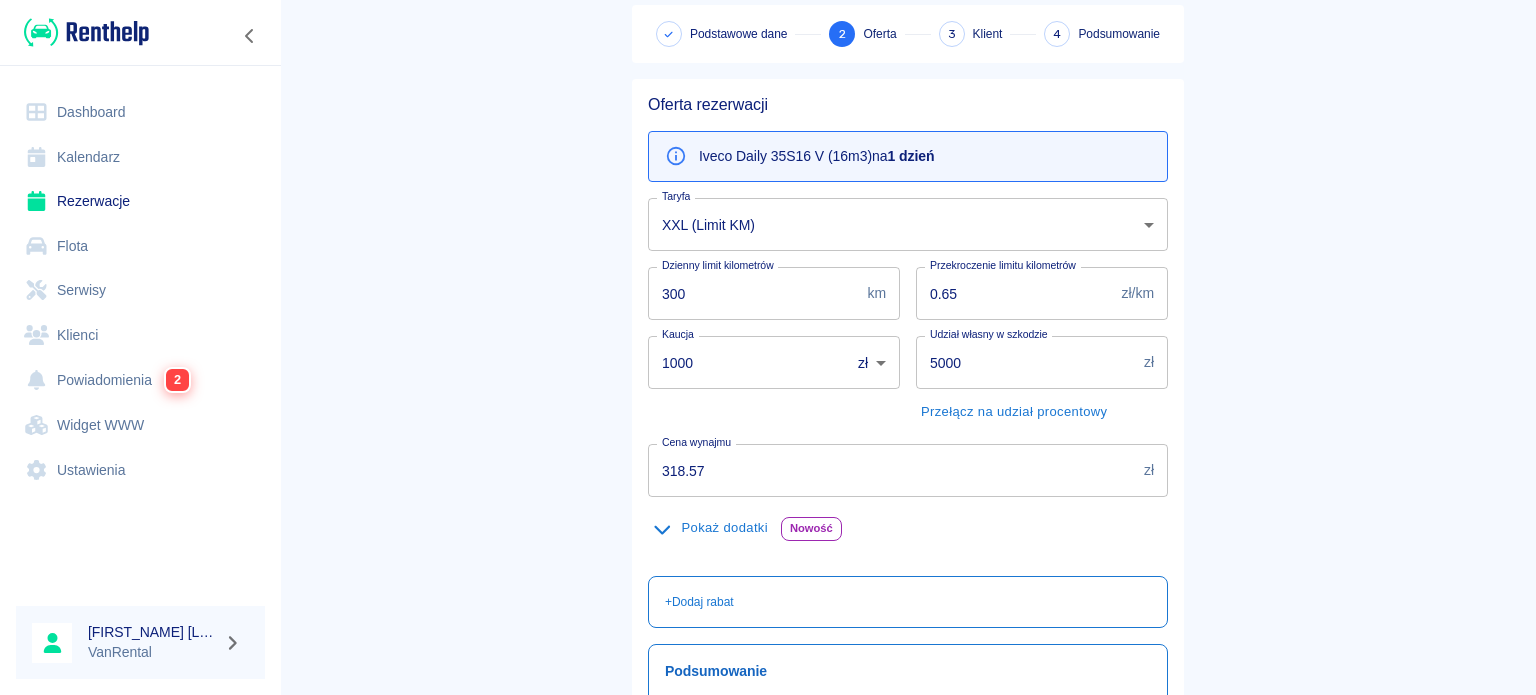 click on "Używamy plików Cookies, by zapewnić Ci najlepsze możliwe doświadczenie. Aby dowiedzieć się więcej, zapoznaj się z naszą Polityką Prywatności.  Polityka Prywatności Rozumiem Dashboard Kalendarz Rezerwacje Flota Serwisy Klienci Powiadomienia 2 Widget WWW Ustawienia Patryk Bąk VanRental Rezerwacje Dodaj rezerwację Podstawowe dane 2 Oferta 3 Klient 4 Podsumowanie Oferta rezerwacji Iveco Daily 35S16 V  (16m3)  na  1 dzień Taryfa XXL (Limit KM) 50f5722b-8737-4c7f-9b92-dfda14aafdb7 Taryfa Dzienny limit kilometrów 300 km Dzienny limit kilometrów Przekroczenie limitu kilometrów 0.65 zł/km Przekroczenie limitu kilometrów Kaucja 1000 zł PLN ​ Kaucja Udział własny w szkodzie 5000 zł Udział własny w szkodzie Przełącz na udział procentowy Cena wynajmu 318.57 zł Cena wynajmu Pokaż dodatki Nowość Wyjazd za granicę RP Jednorazowo 246,00 zł Pakiet mycia Jednorazowo 60,00 zł Klient może zwrócić auto brudne (wewn+zewn). Nie wliczane w to są trudne zabrudzenia i plamy na tapi... 0 ​" at bounding box center [768, 347] 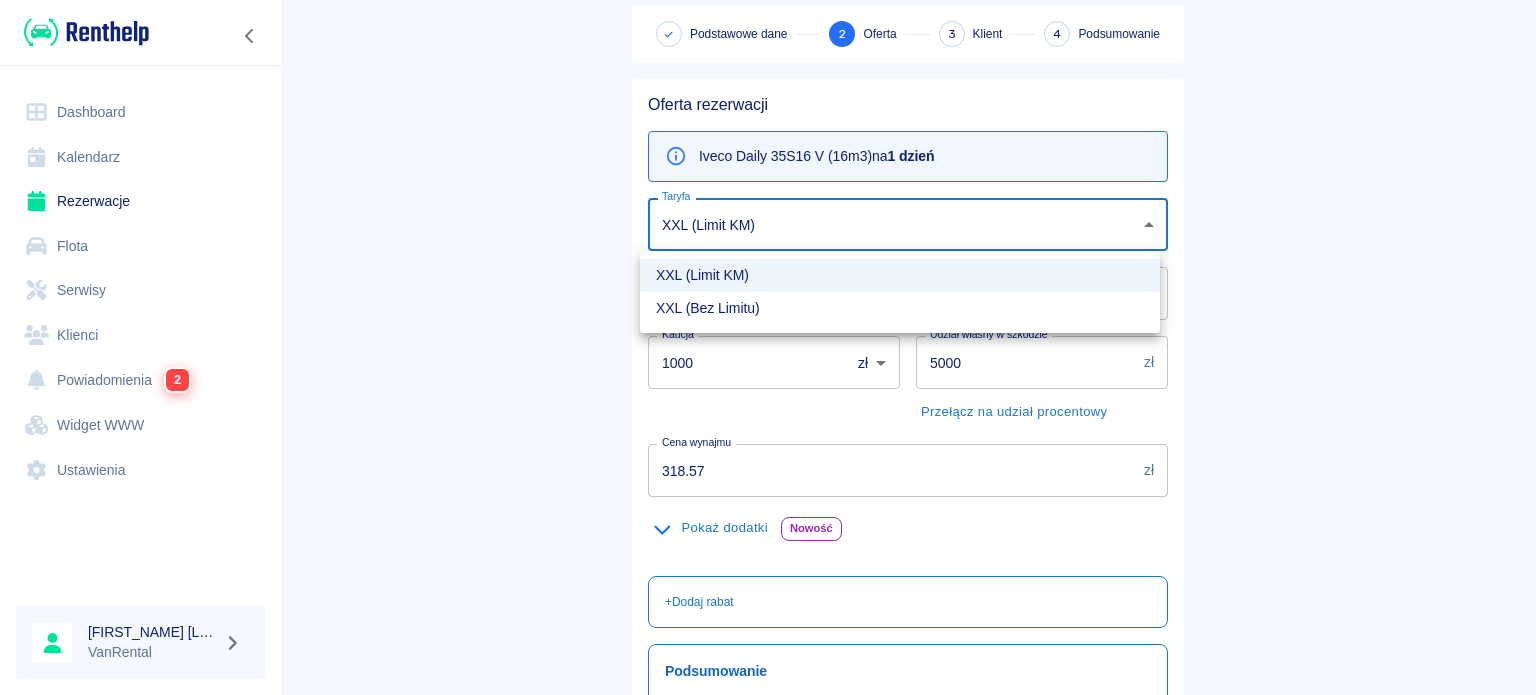 click on "XXL (Bez Limitu)" at bounding box center (900, 308) 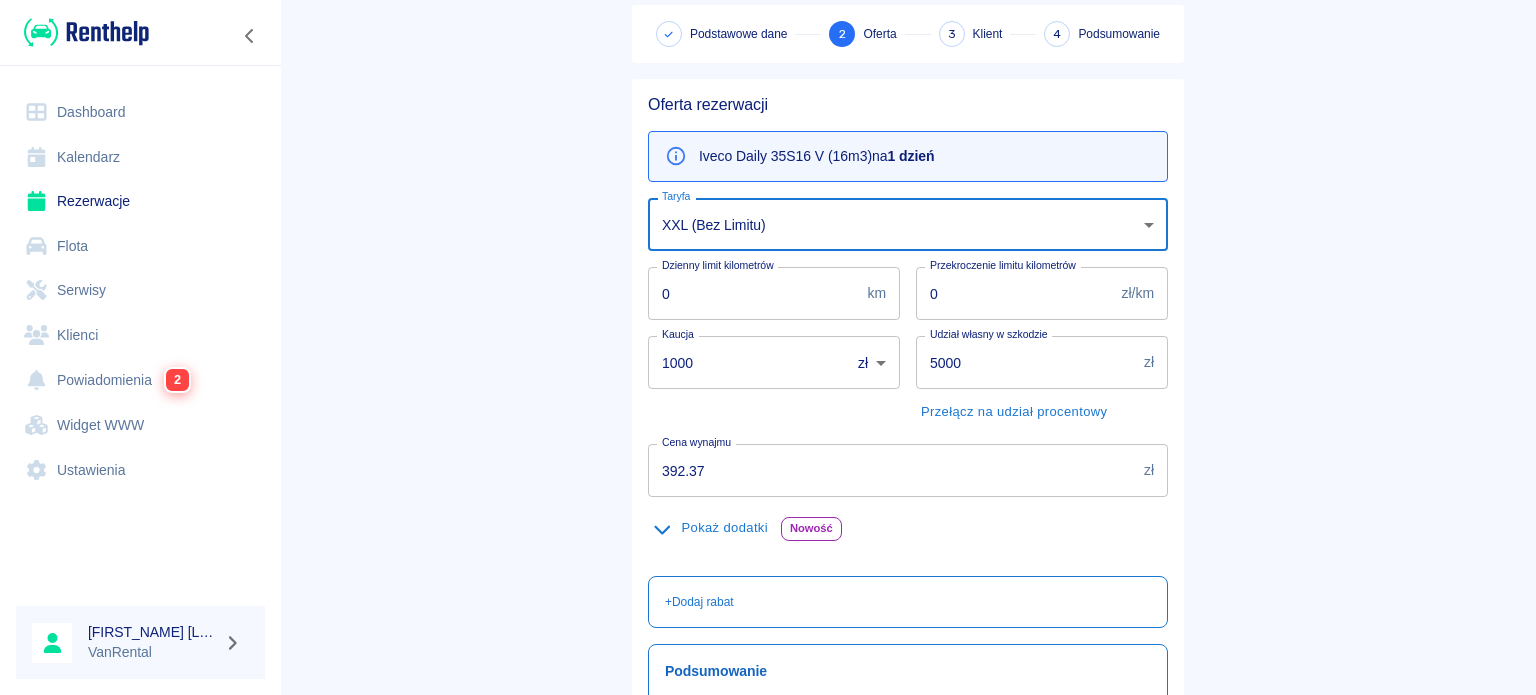 click on "Pokaż dodatki" at bounding box center (710, 528) 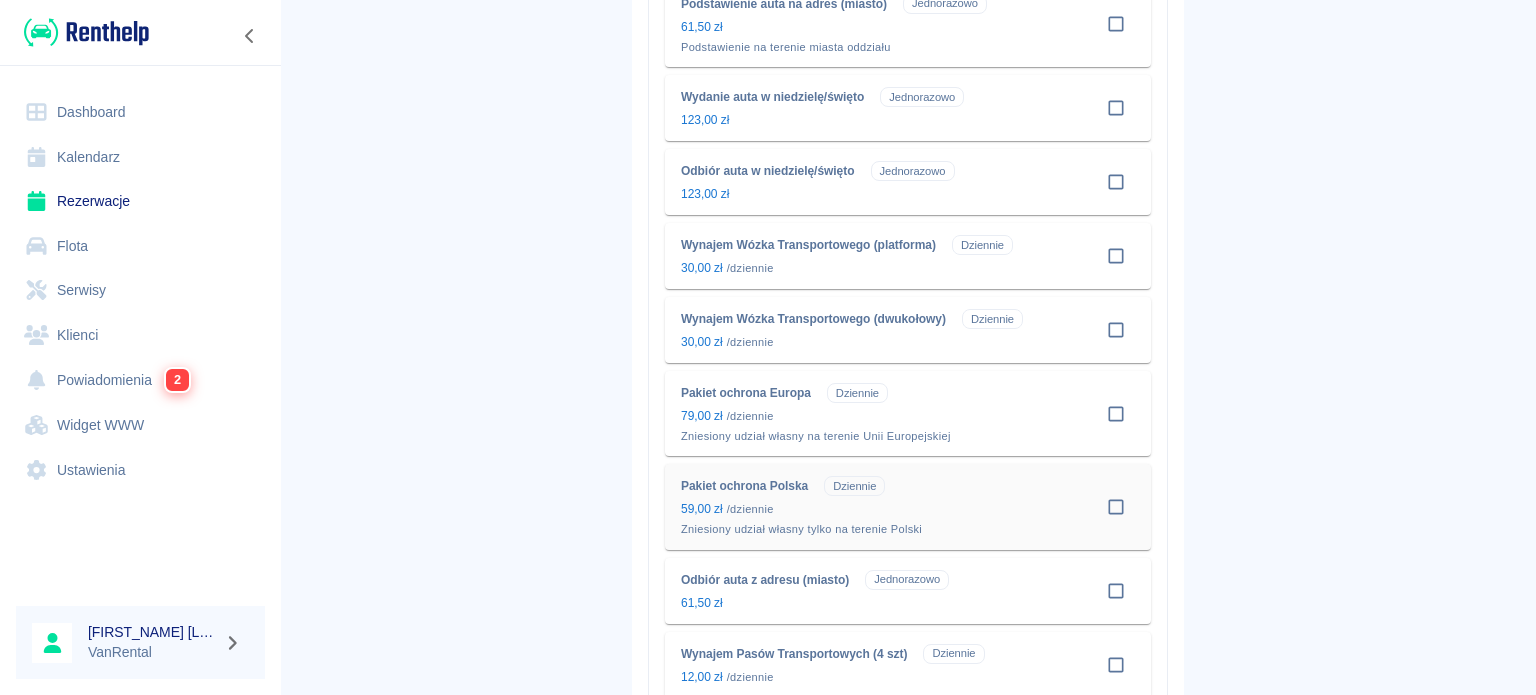scroll, scrollTop: 1000, scrollLeft: 0, axis: vertical 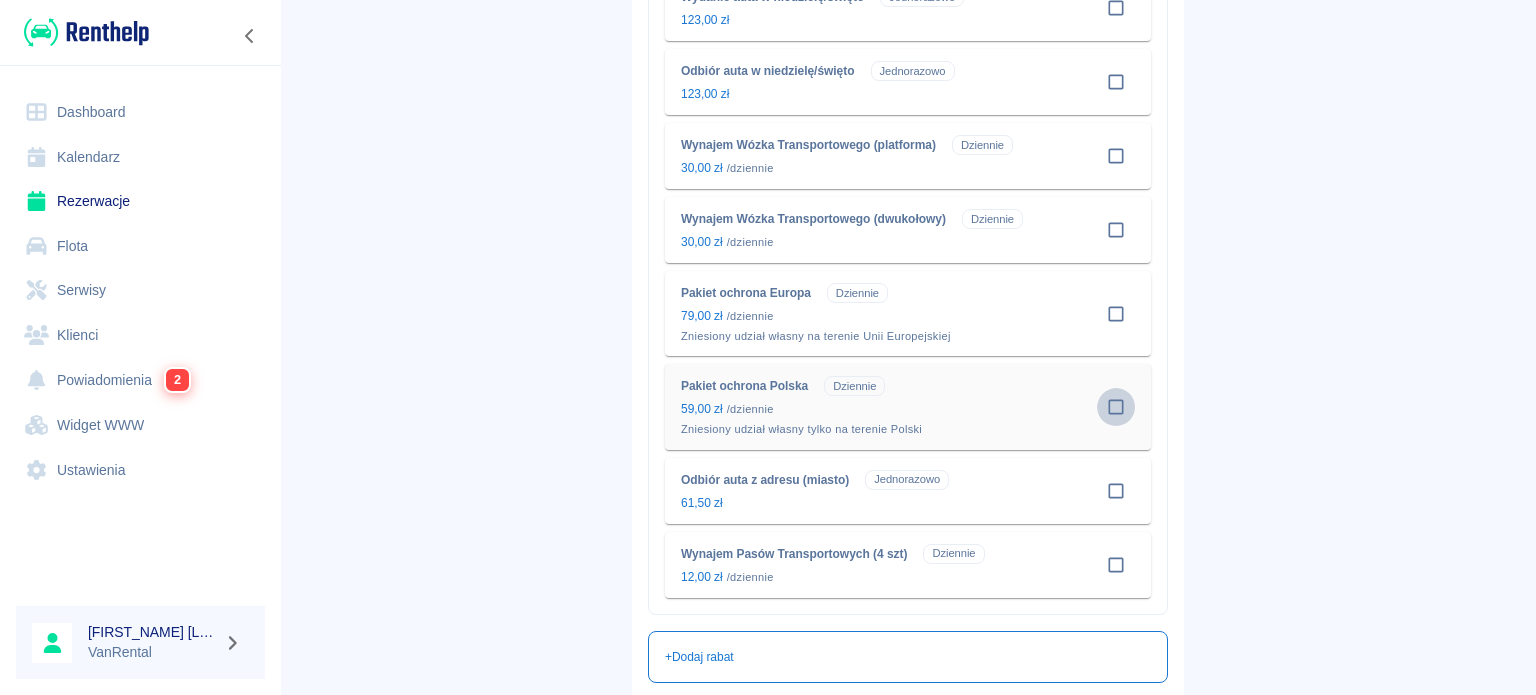 click at bounding box center (1116, 407) 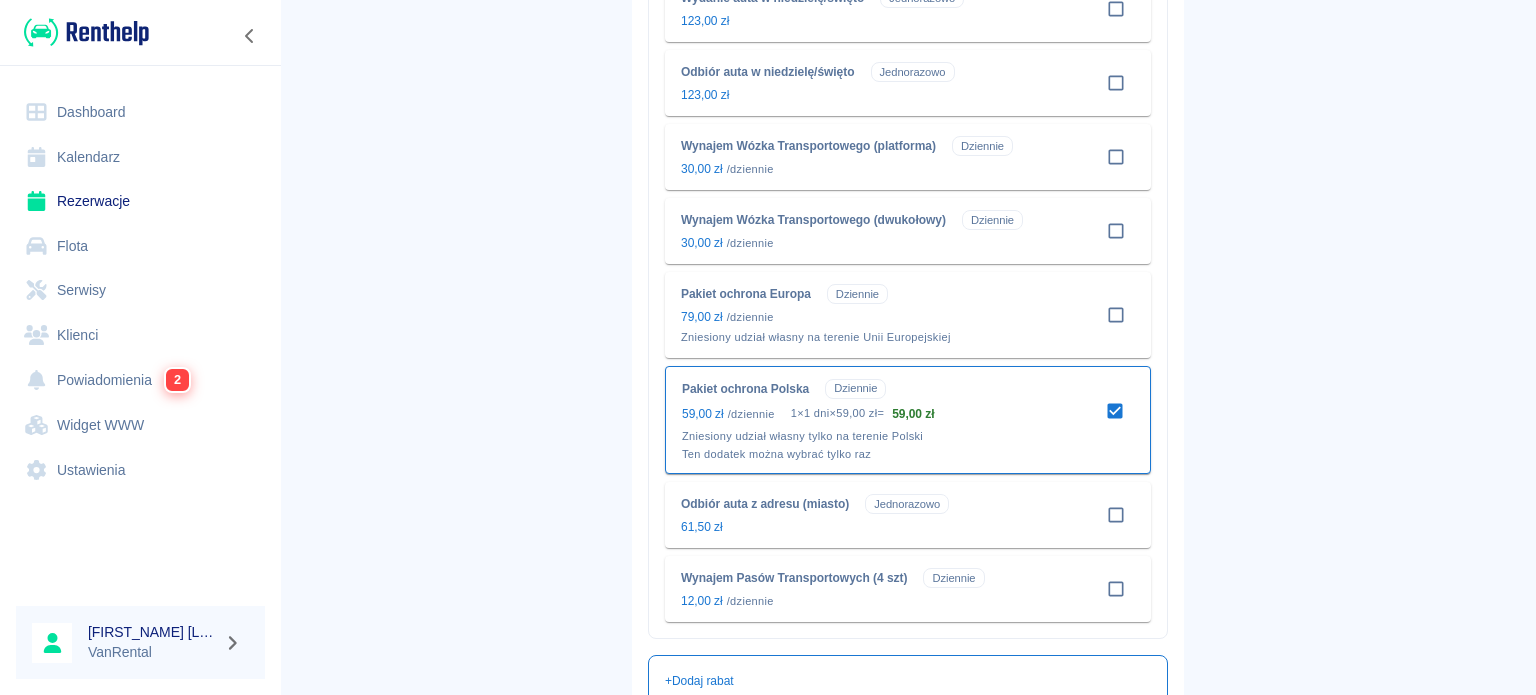 scroll, scrollTop: 1000, scrollLeft: 0, axis: vertical 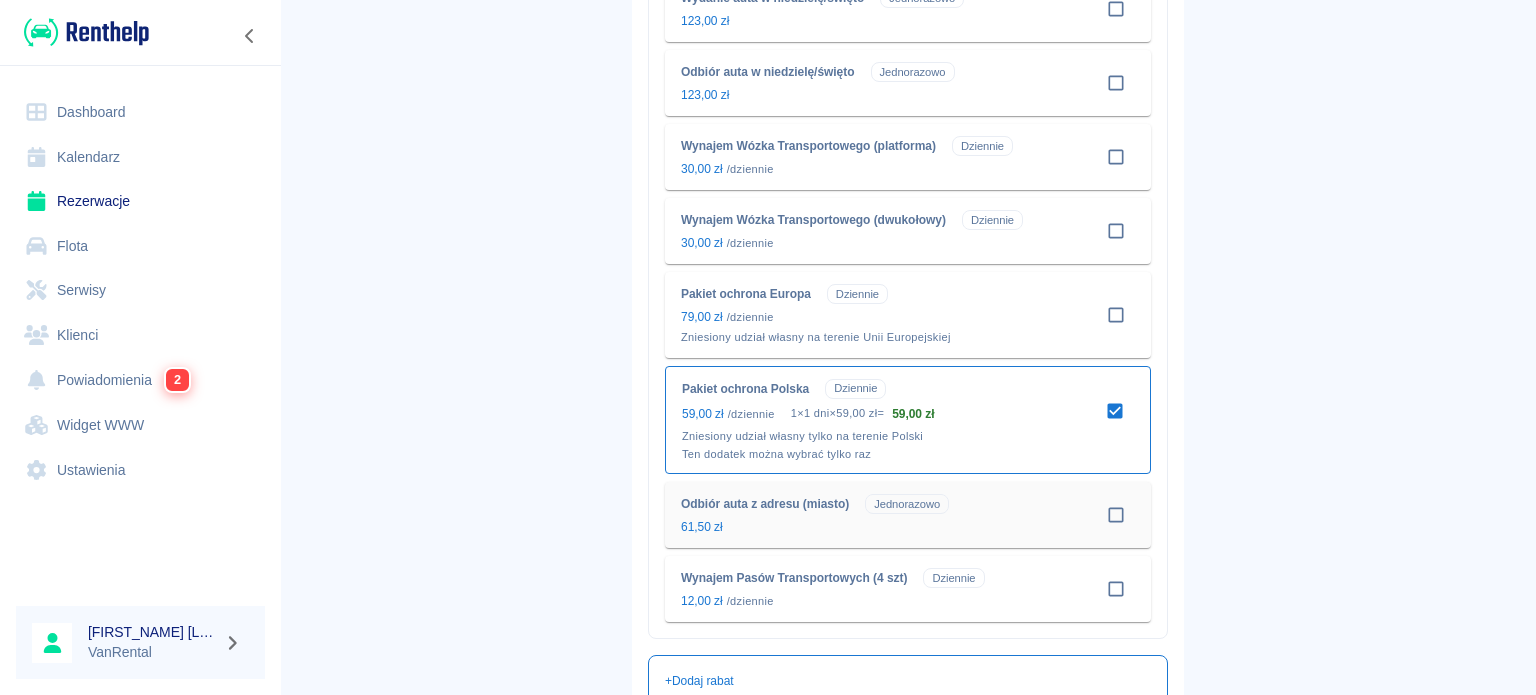 click at bounding box center (1116, 589) 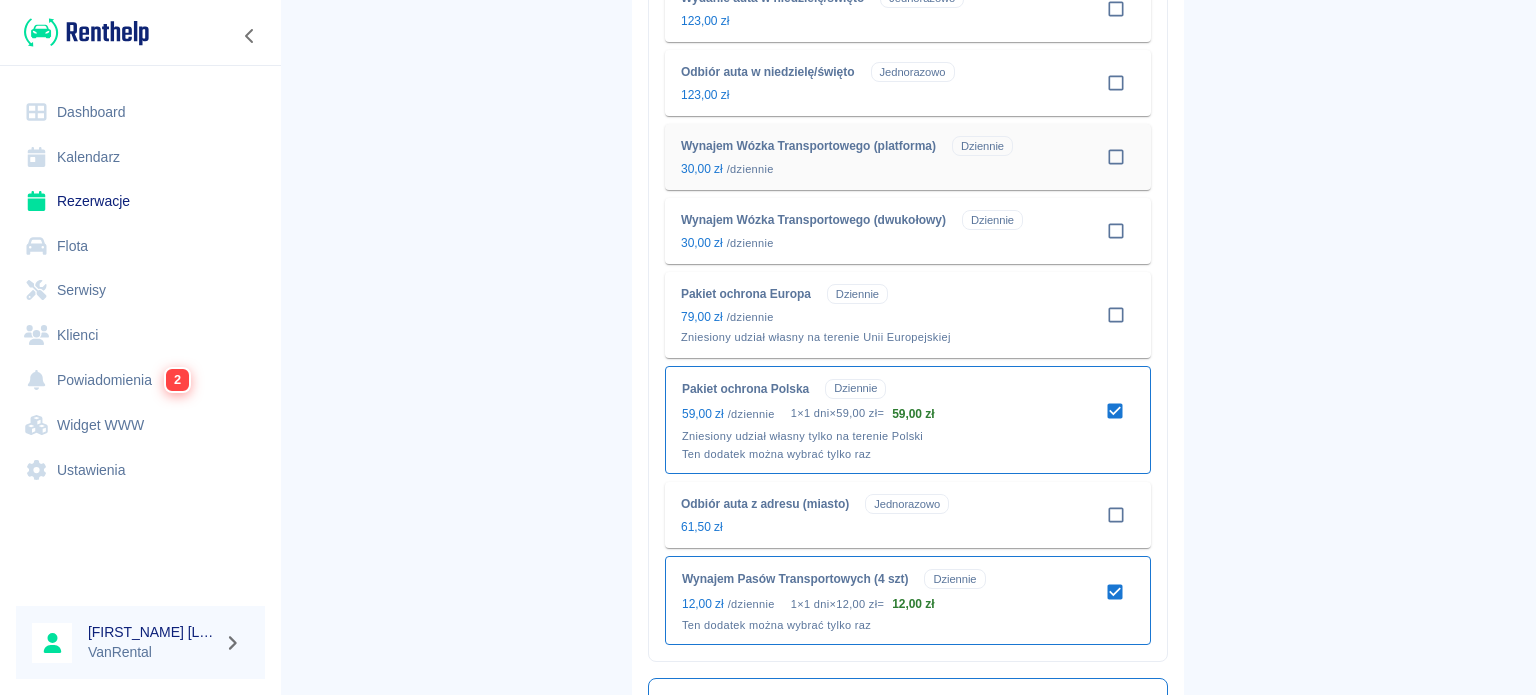 click at bounding box center [1116, 157] 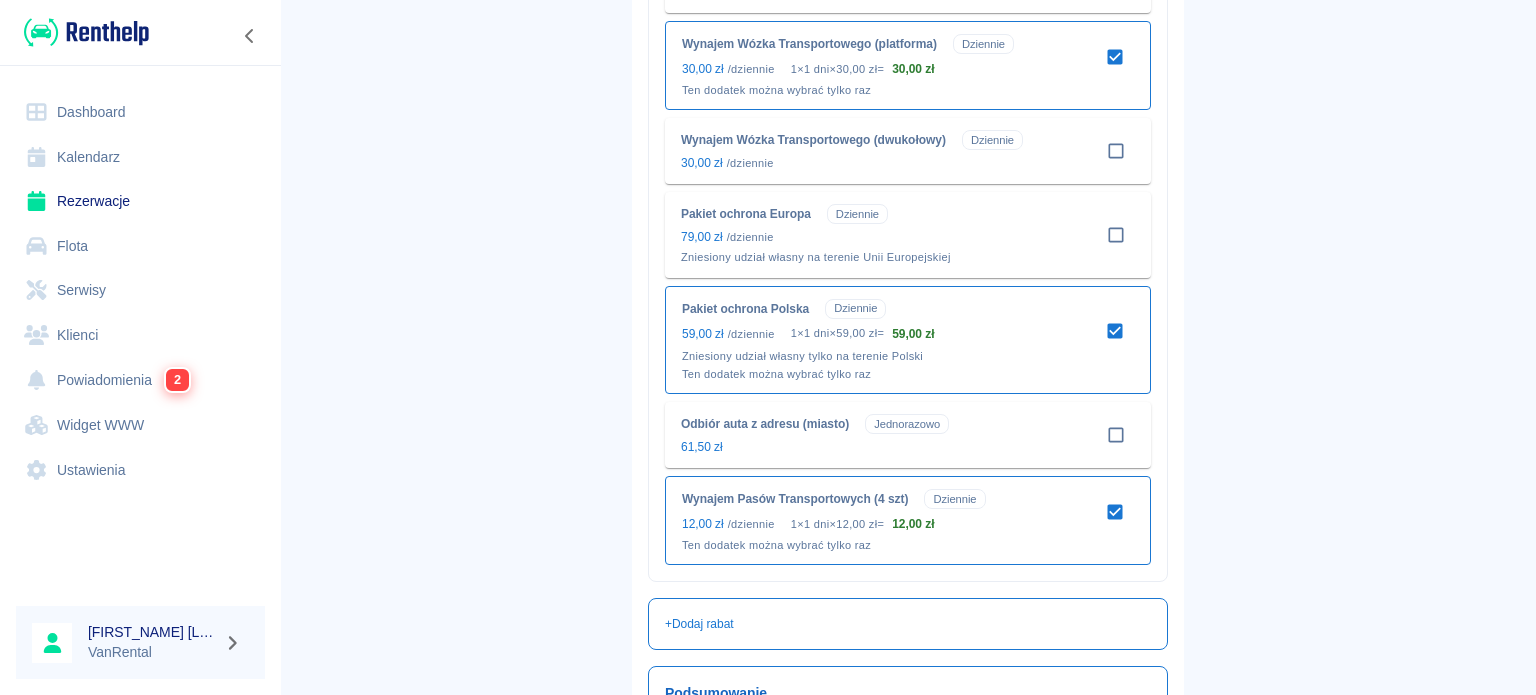 scroll, scrollTop: 1401, scrollLeft: 0, axis: vertical 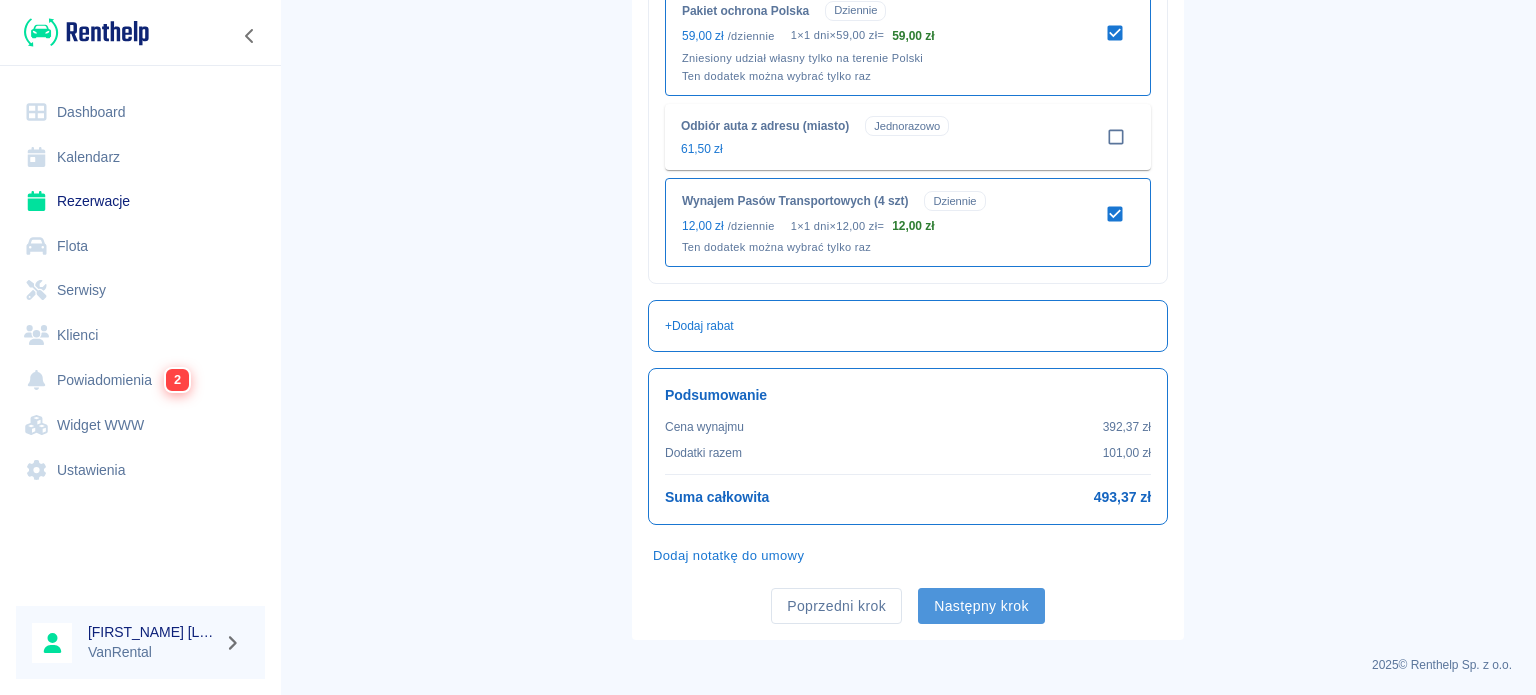 click on "Następny krok" at bounding box center (981, 606) 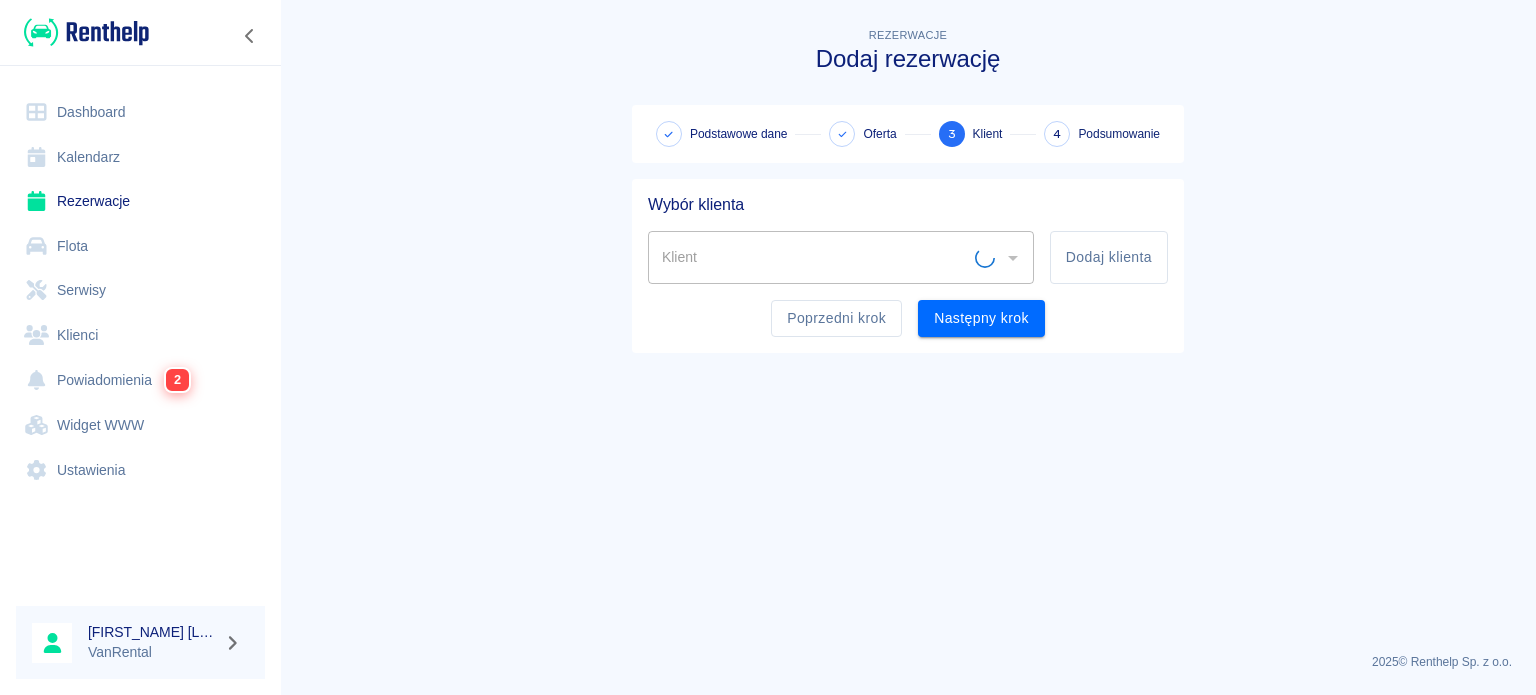 scroll, scrollTop: 0, scrollLeft: 0, axis: both 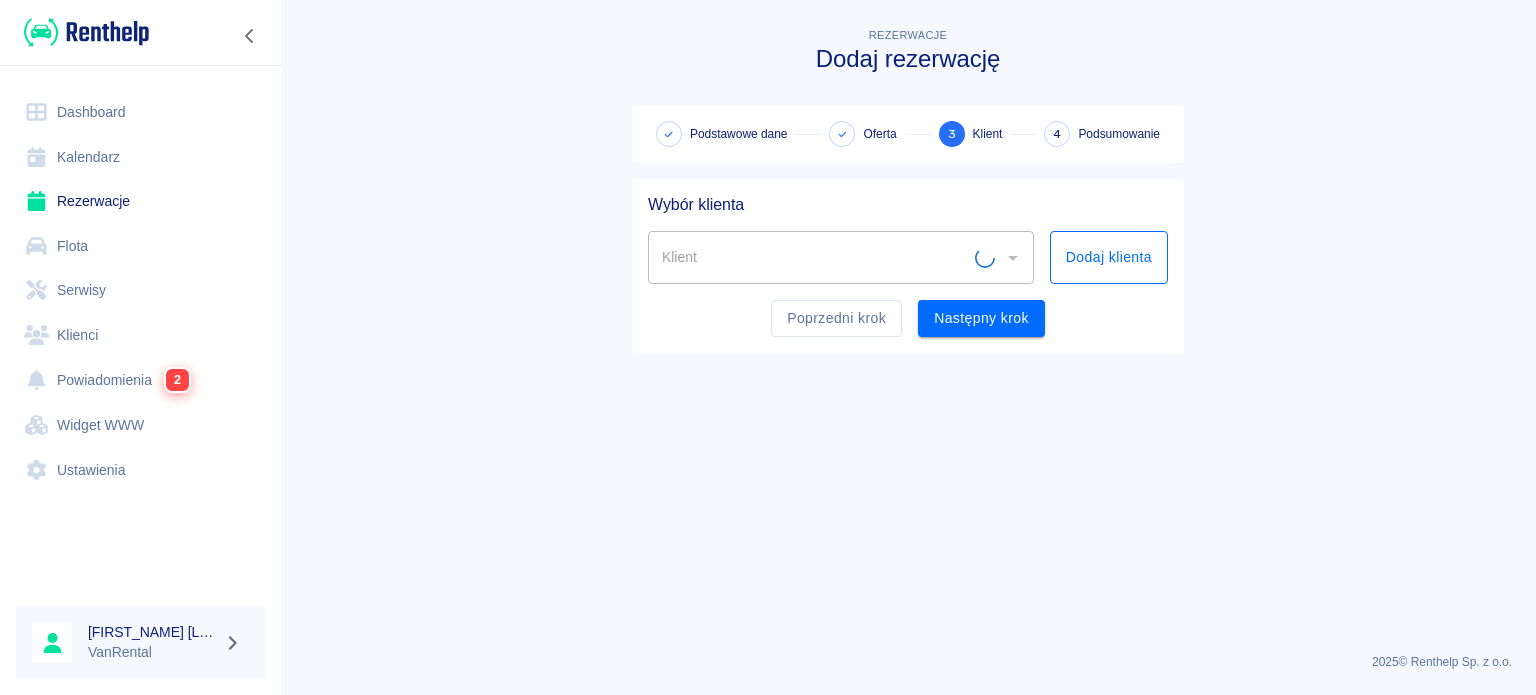 click on "Dodaj klienta" at bounding box center (1109, 257) 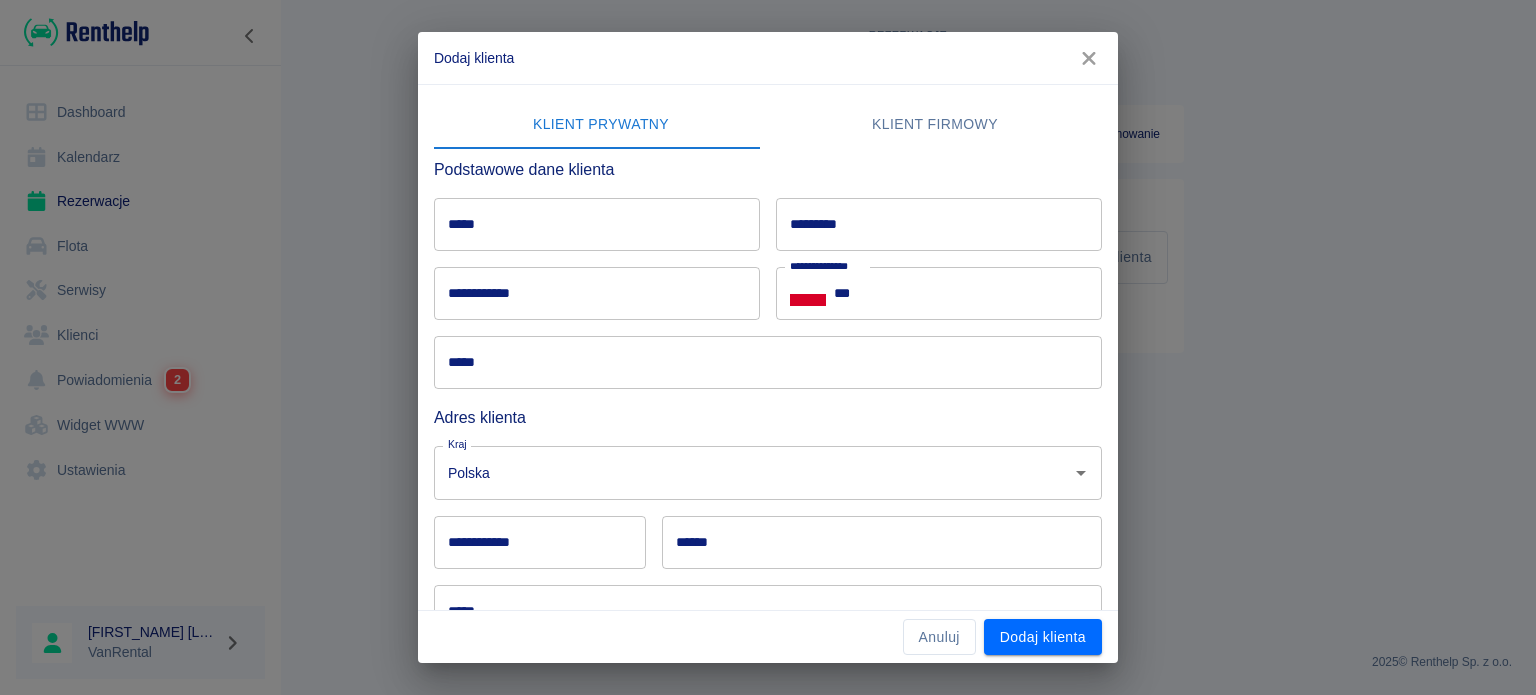 click on "Klient firmowy" at bounding box center (935, 125) 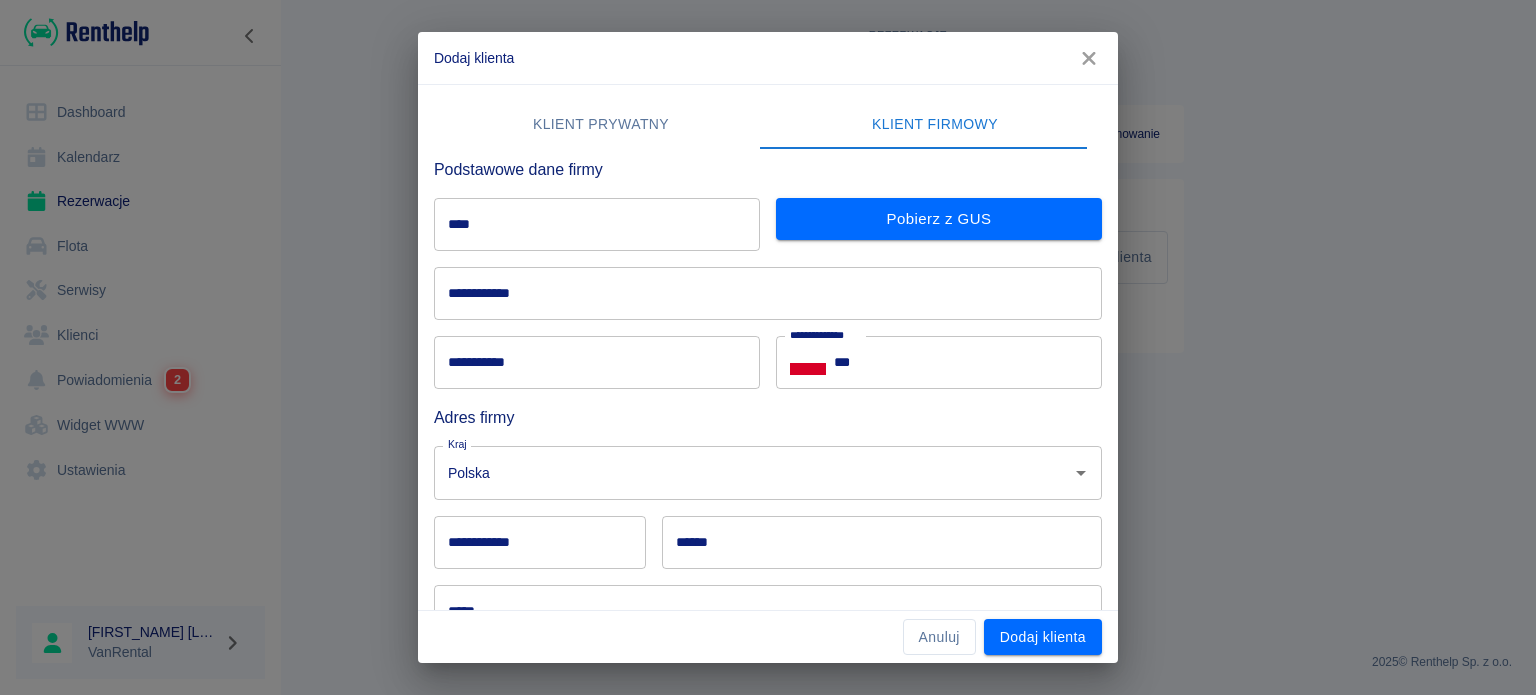 click on "****" at bounding box center (597, 224) 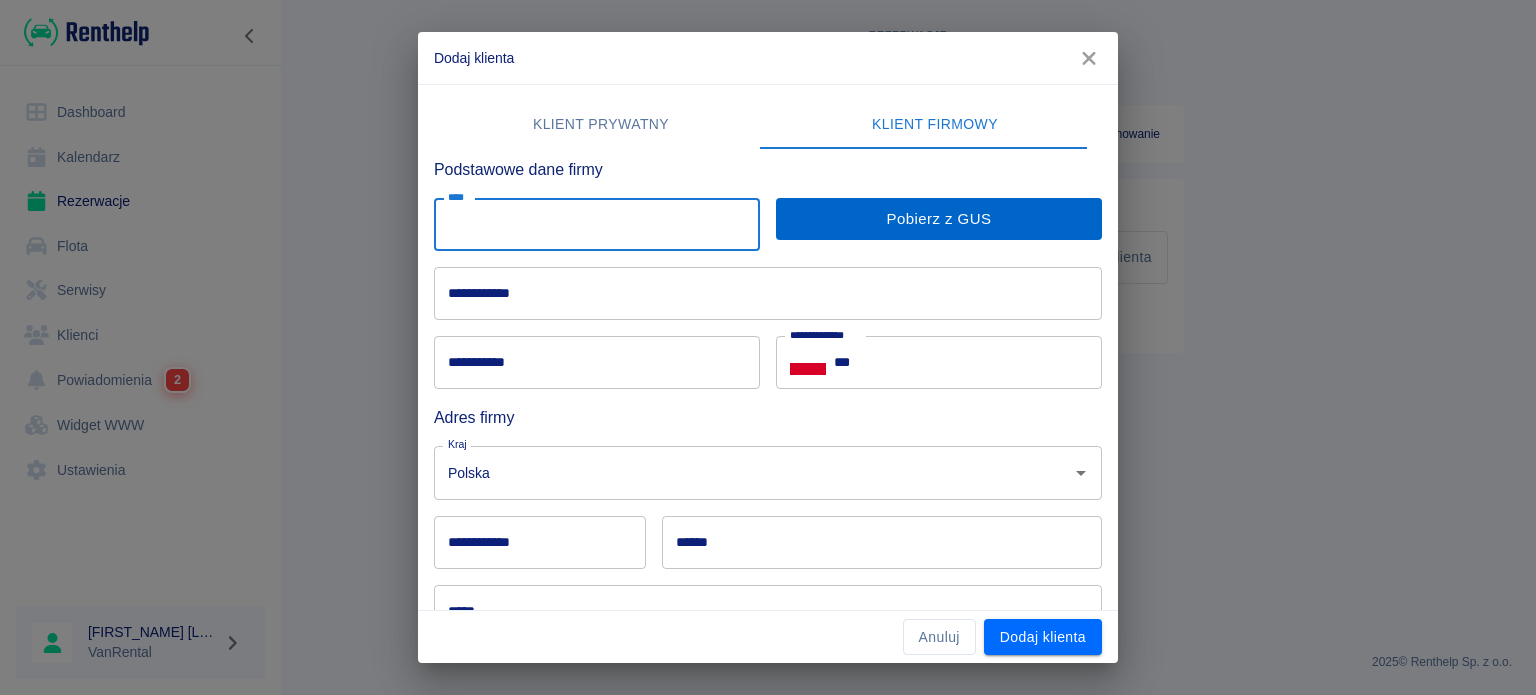 paste on "**********" 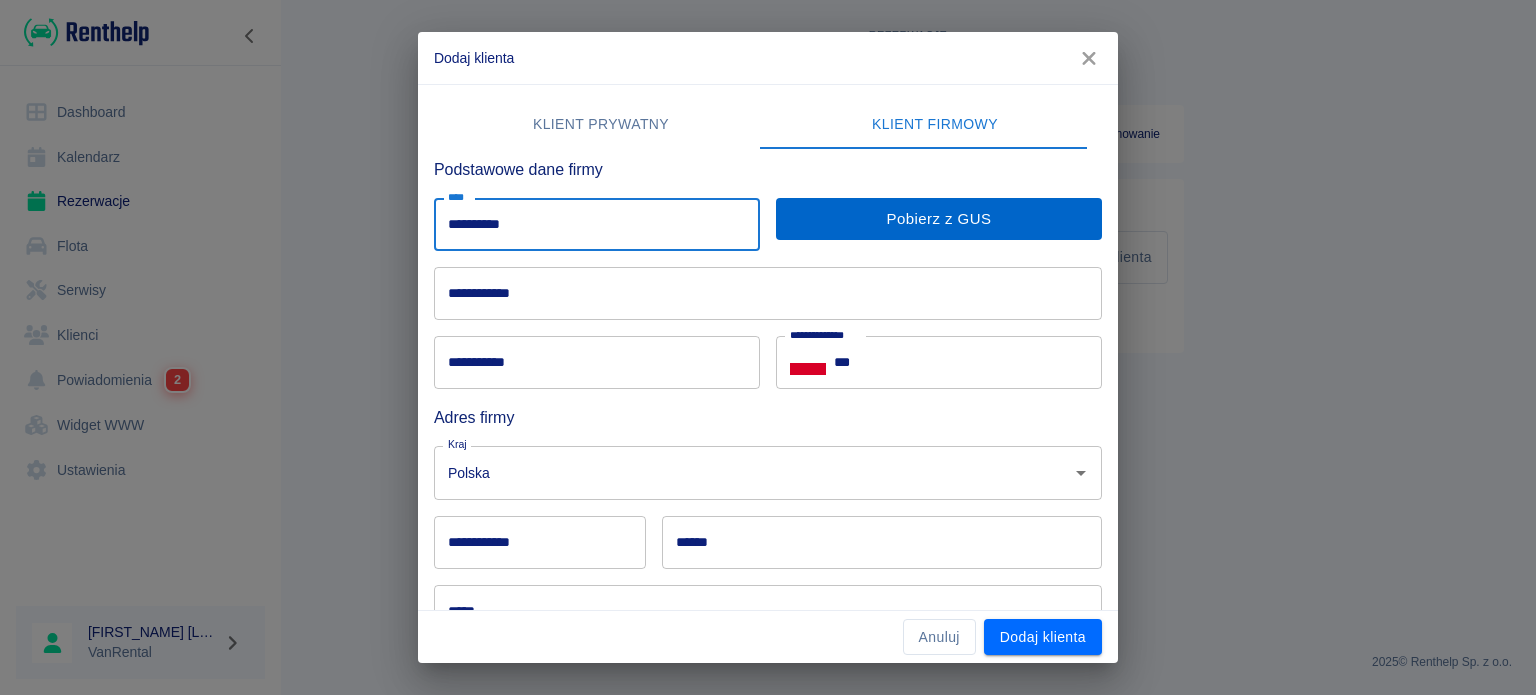 type on "**********" 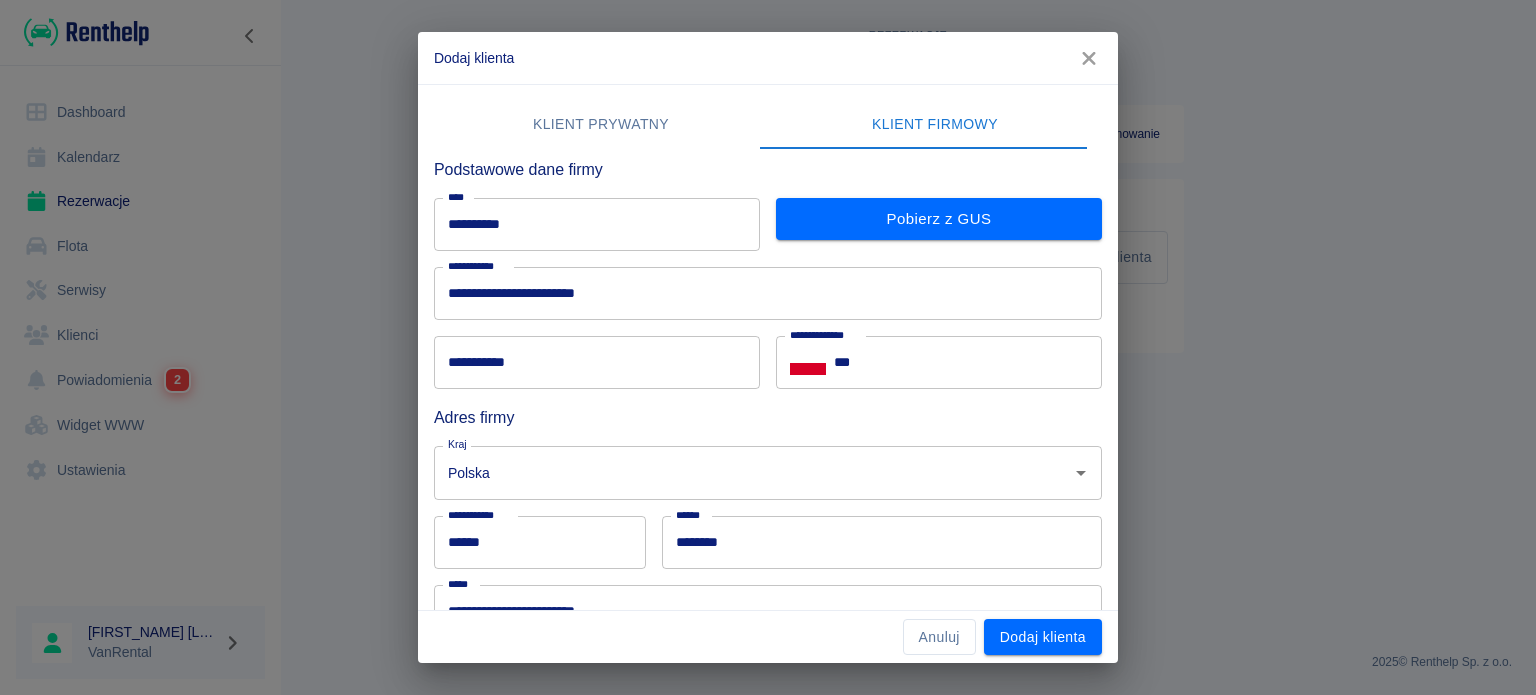 type on "**********" 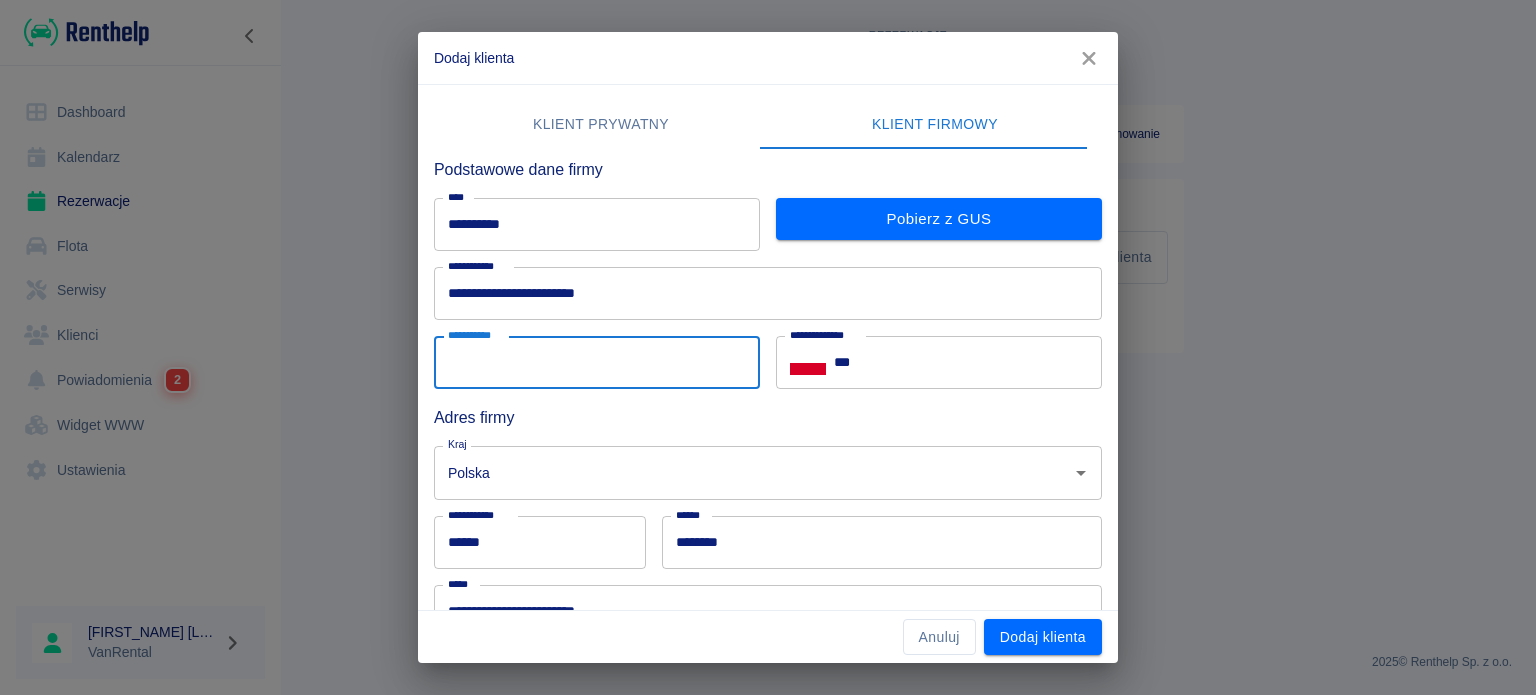 paste on "**********" 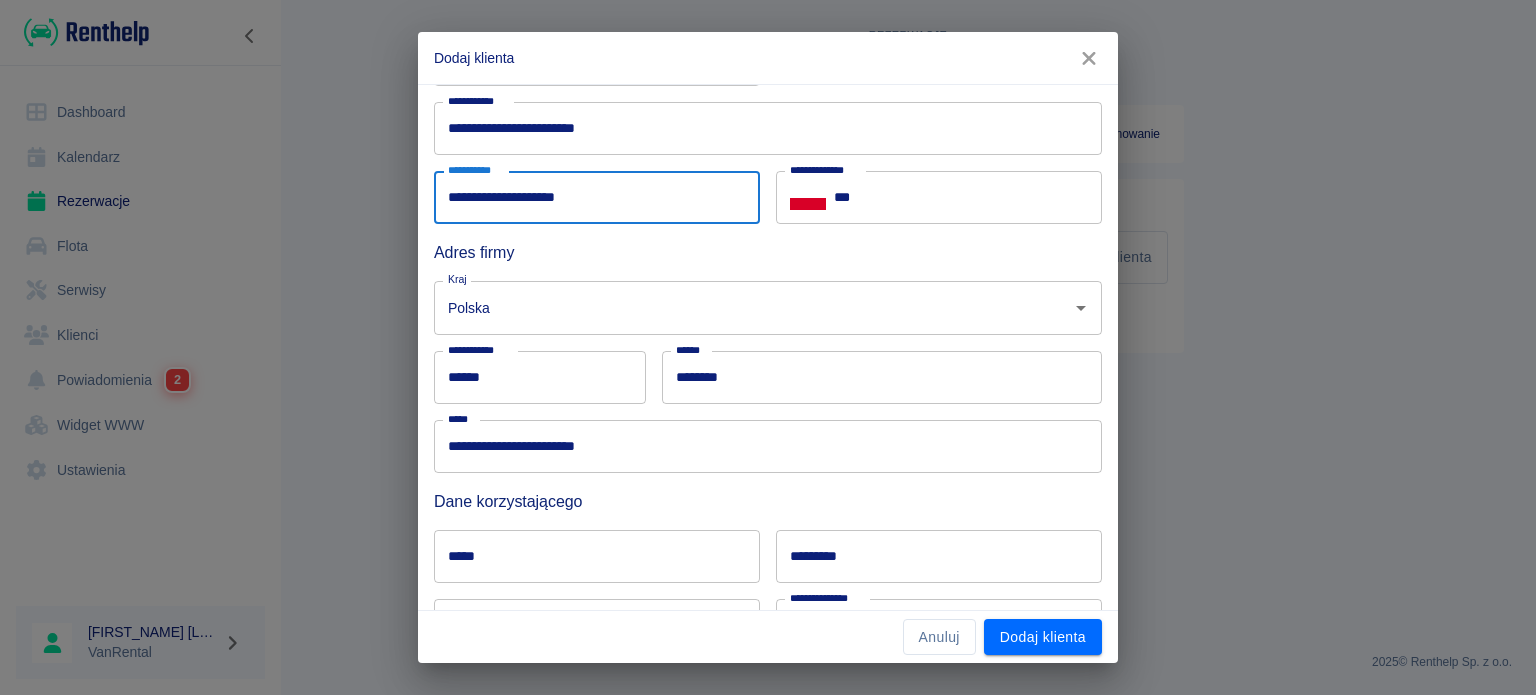 scroll, scrollTop: 453, scrollLeft: 0, axis: vertical 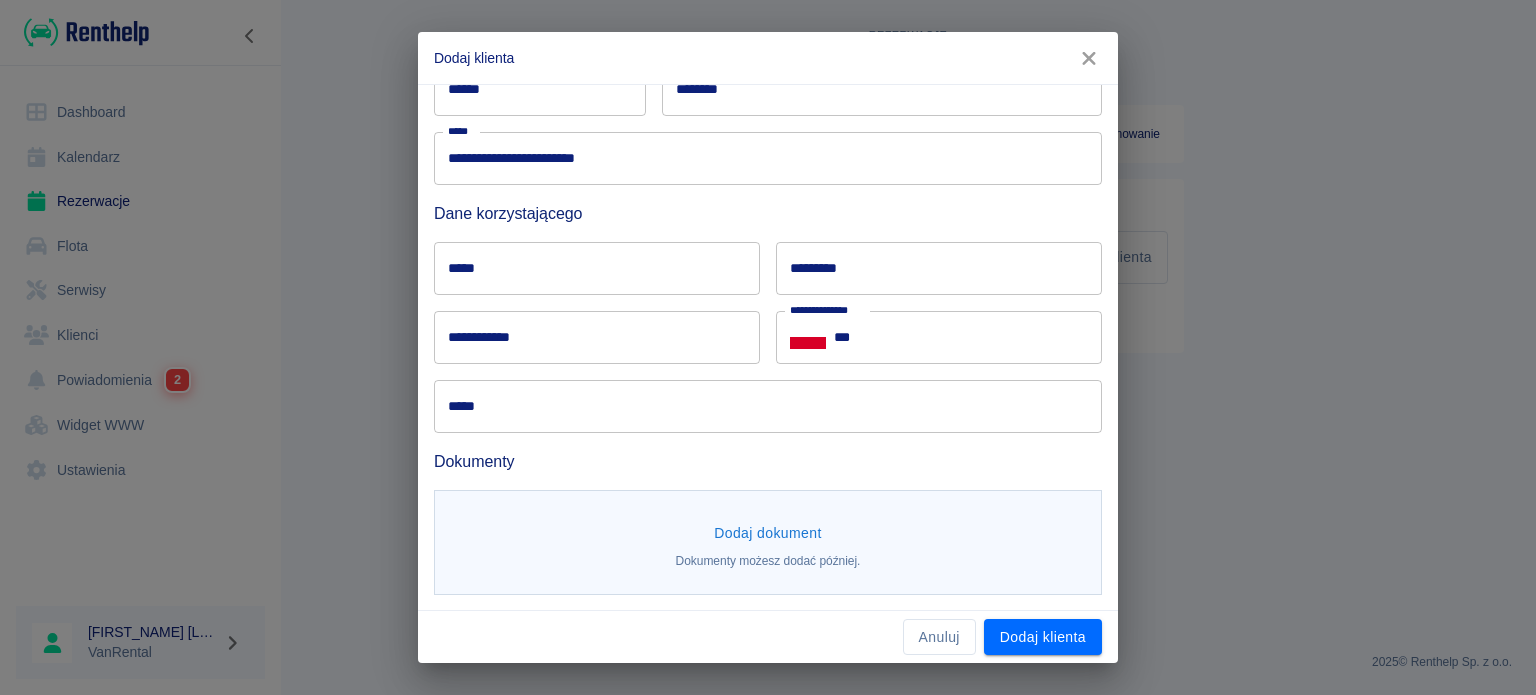 type on "**********" 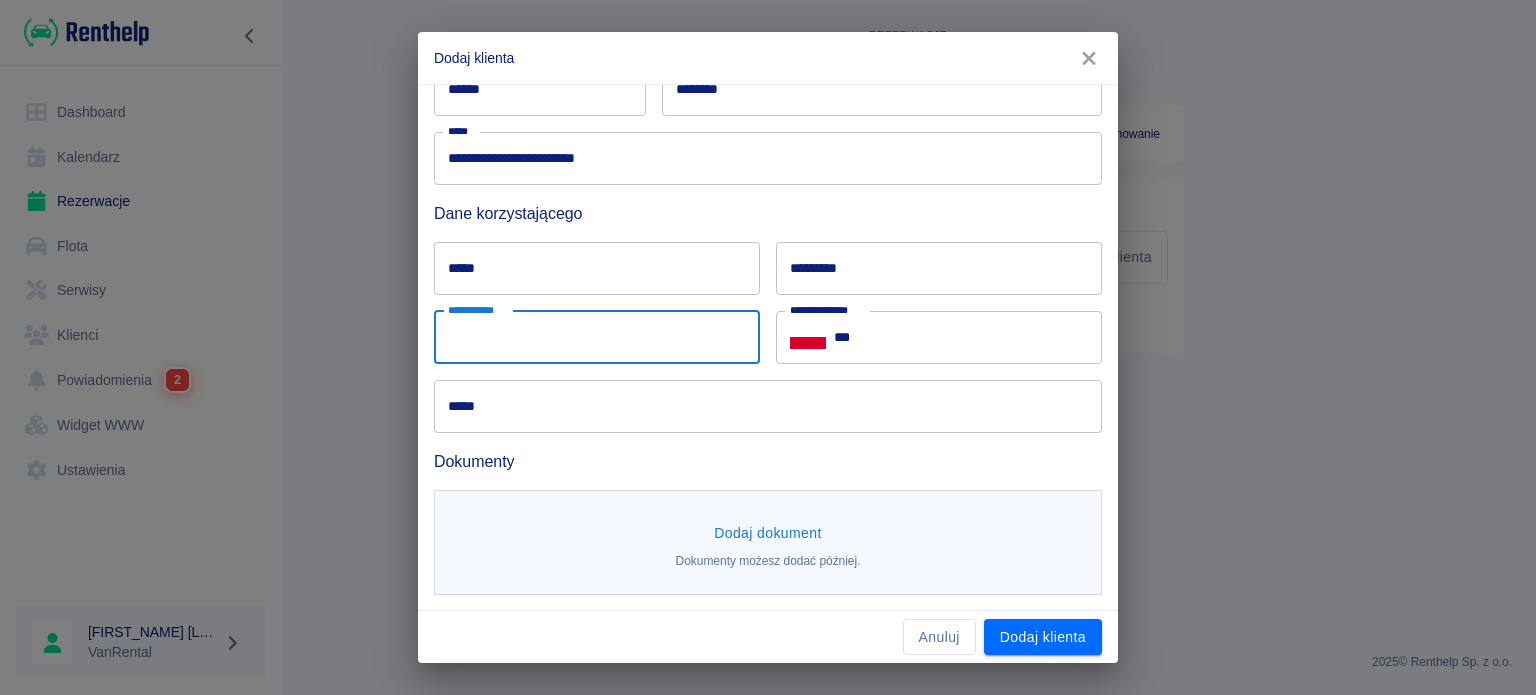 paste on "**********" 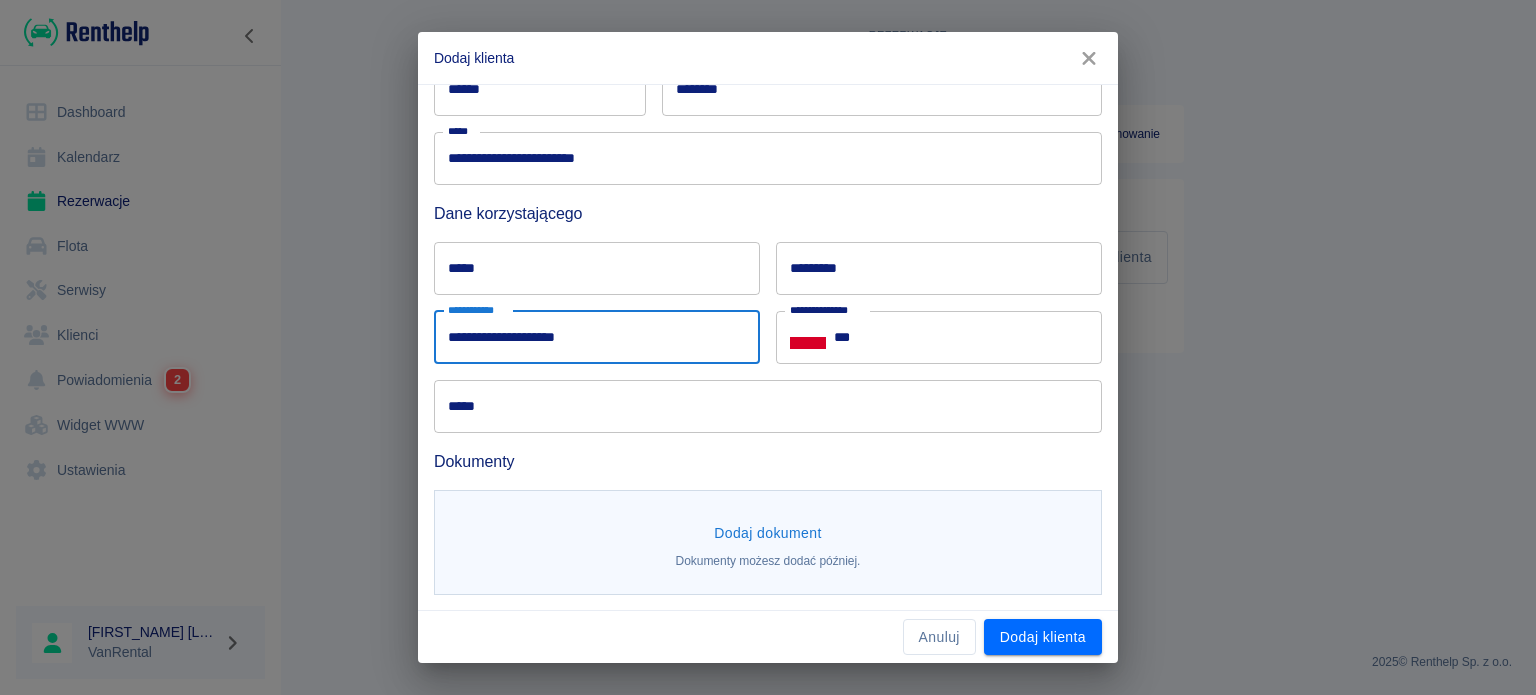 type on "**********" 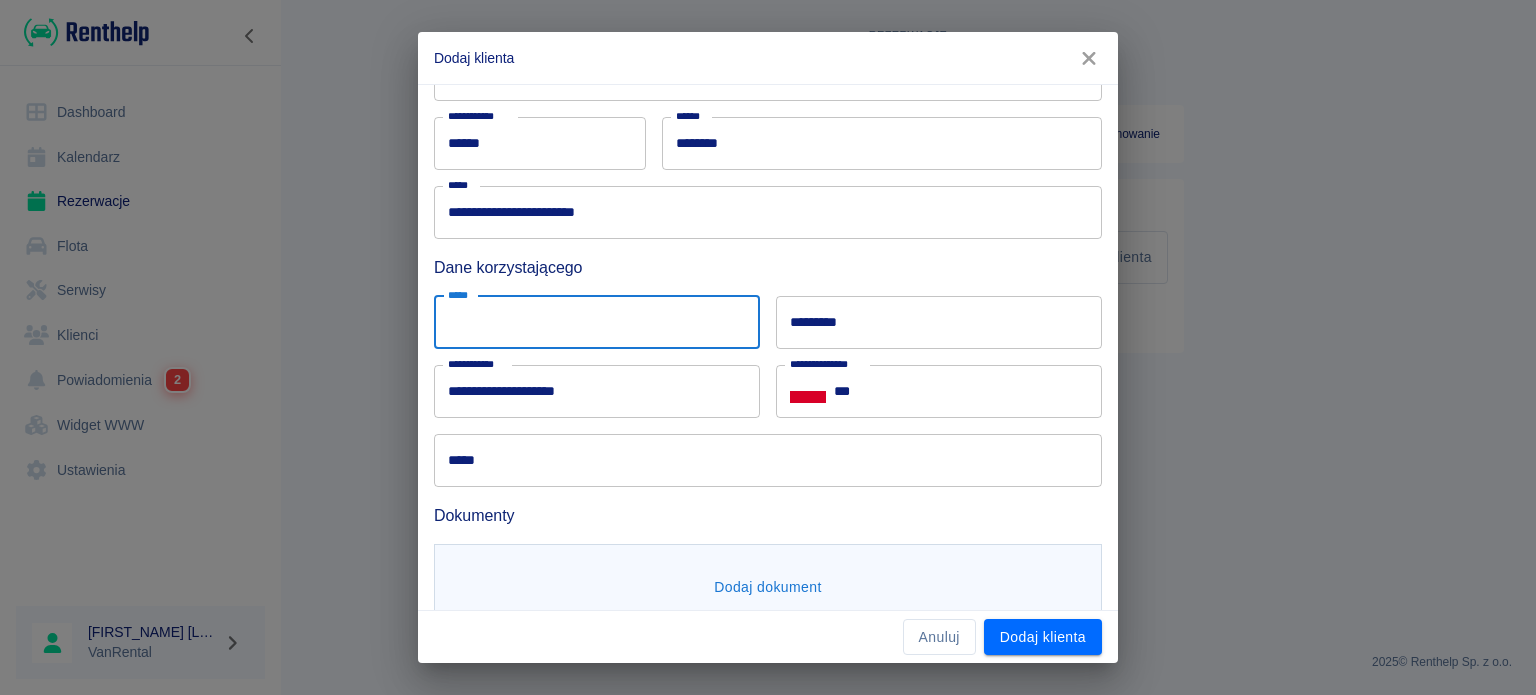 scroll, scrollTop: 153, scrollLeft: 0, axis: vertical 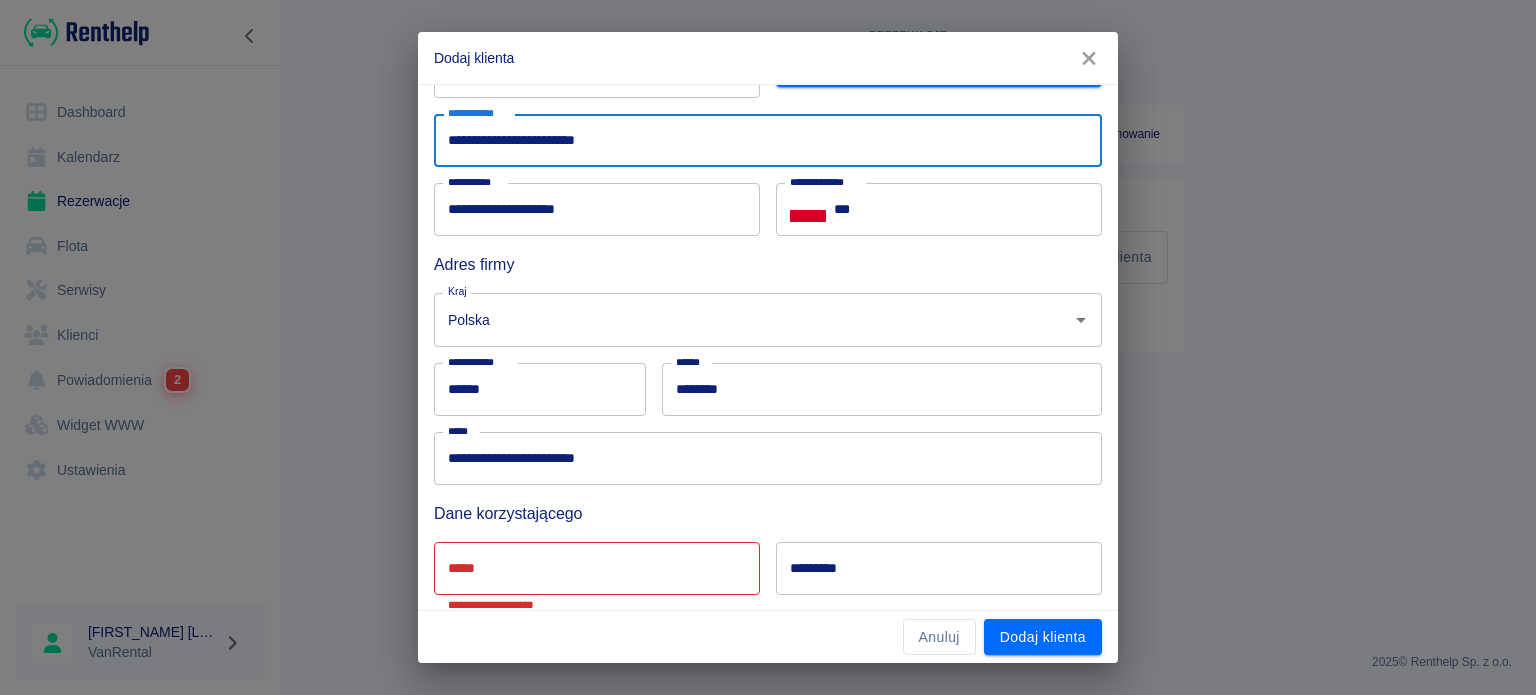 drag, startPoint x: 471, startPoint y: 142, endPoint x: 389, endPoint y: 143, distance: 82.006096 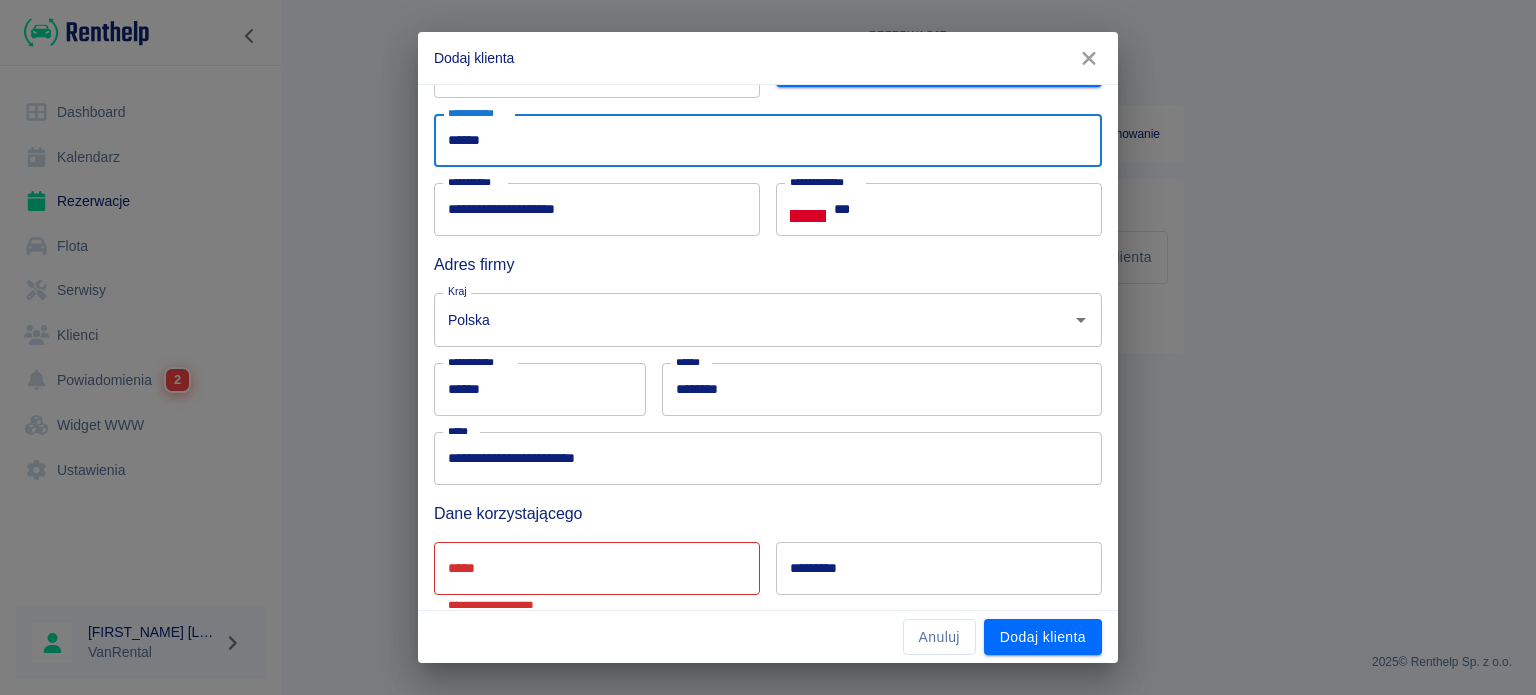 type on "*****" 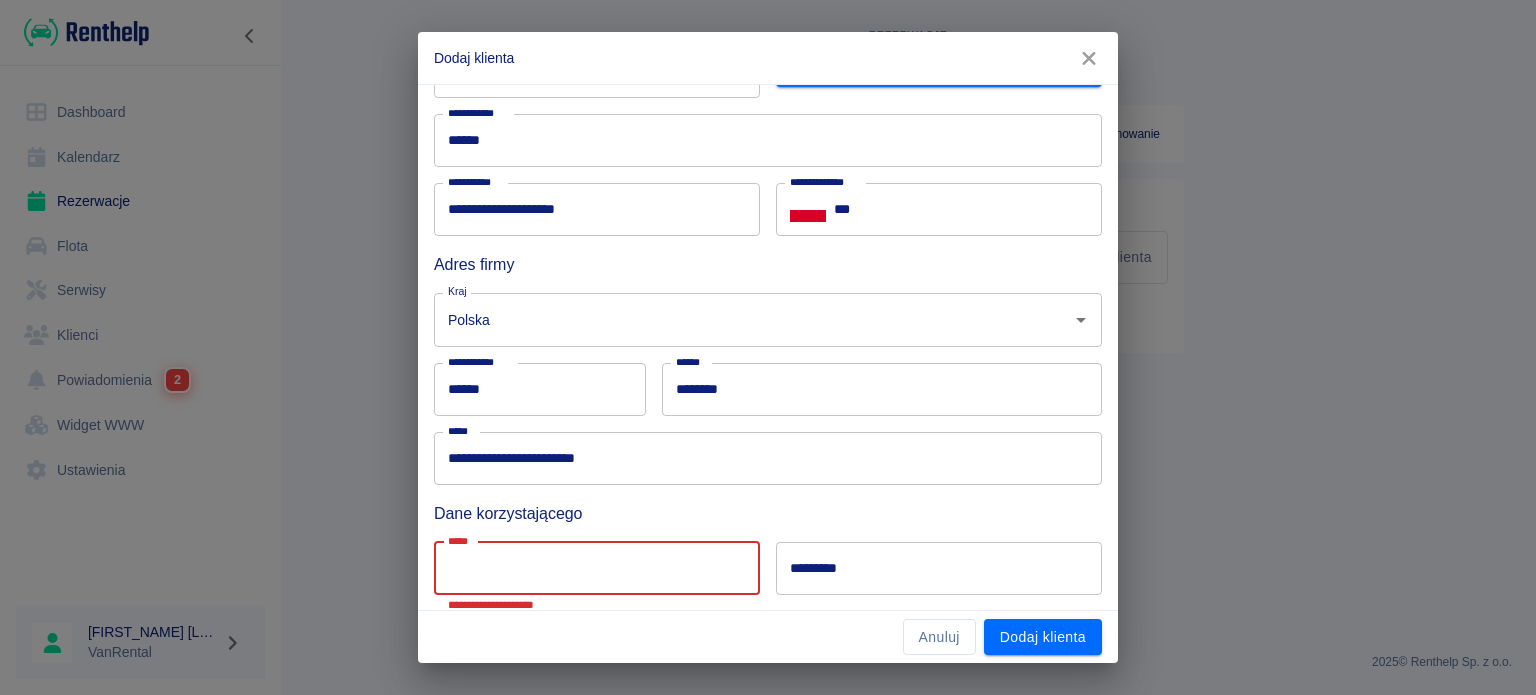 paste on "**********" 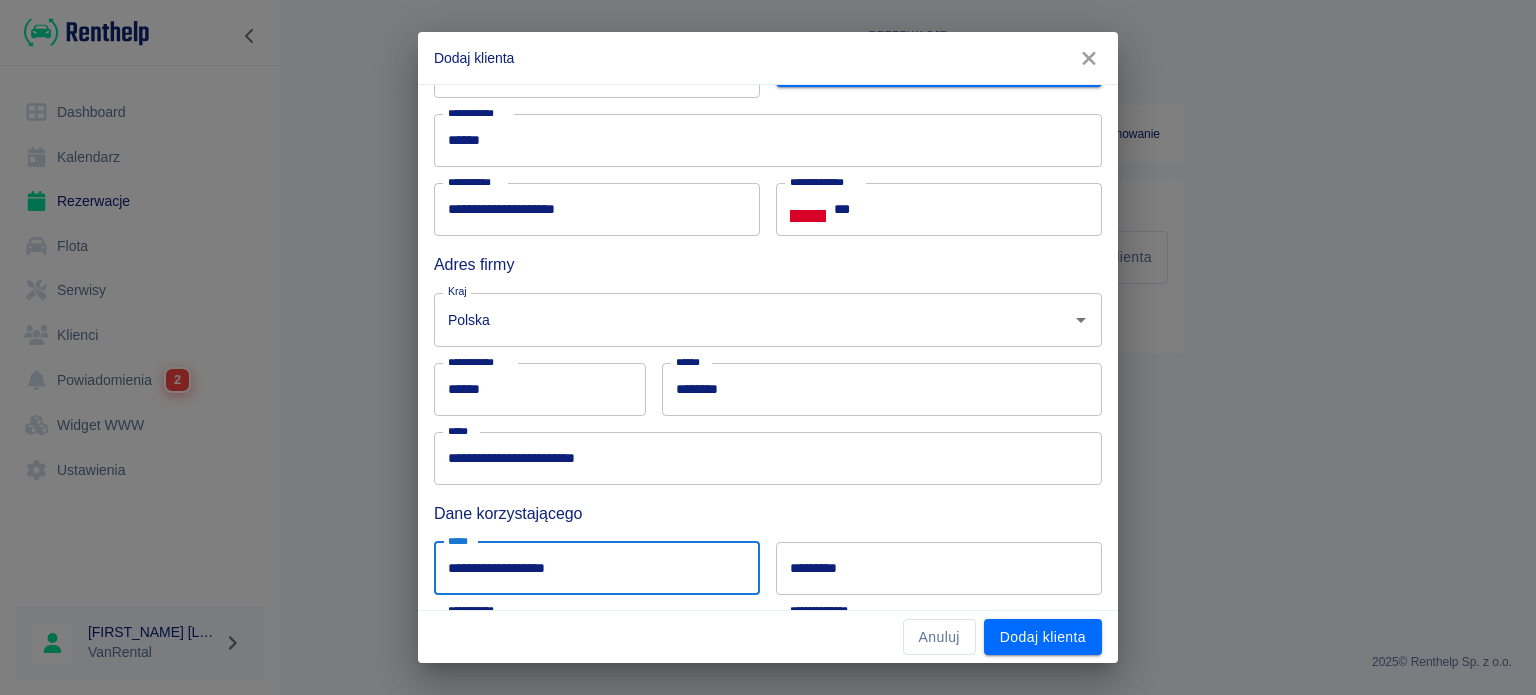 drag, startPoint x: 569, startPoint y: 563, endPoint x: 512, endPoint y: 568, distance: 57.21888 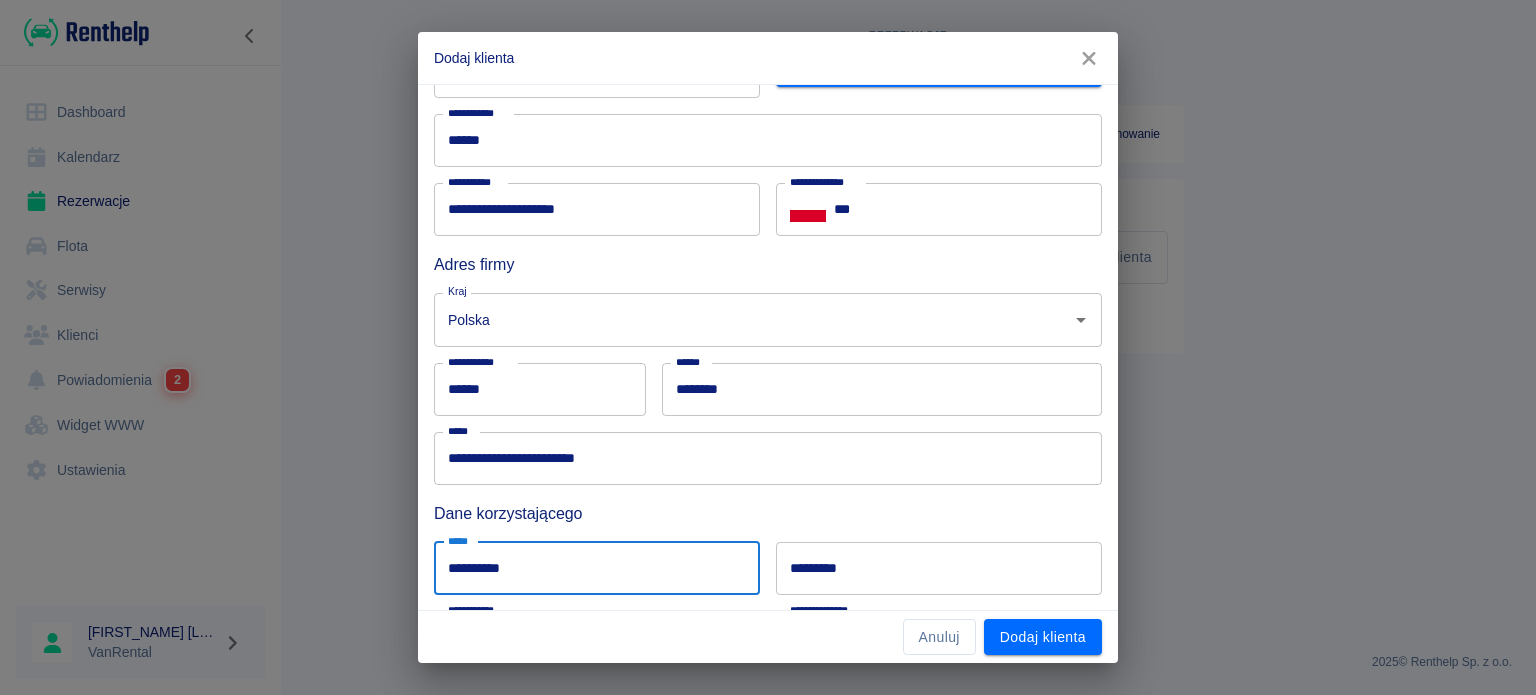 type on "*********" 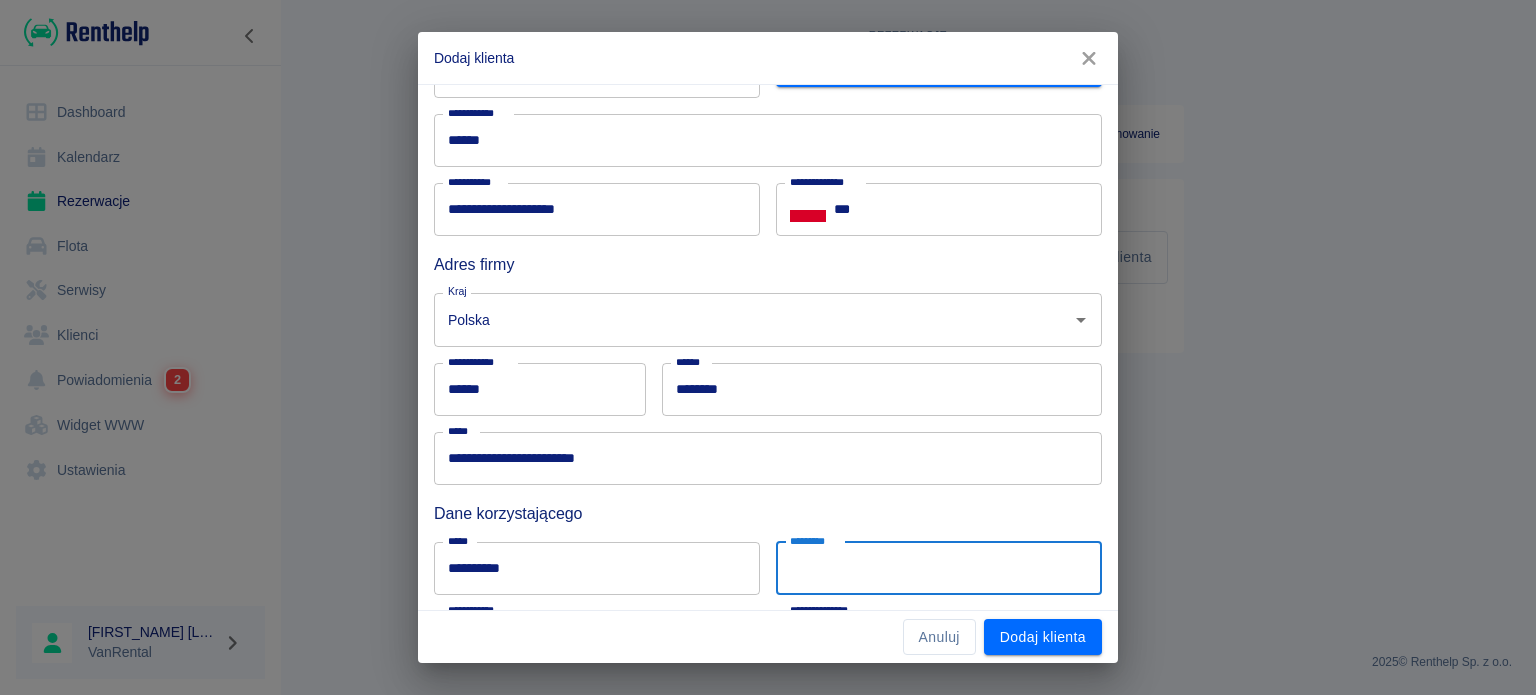 paste on "*********" 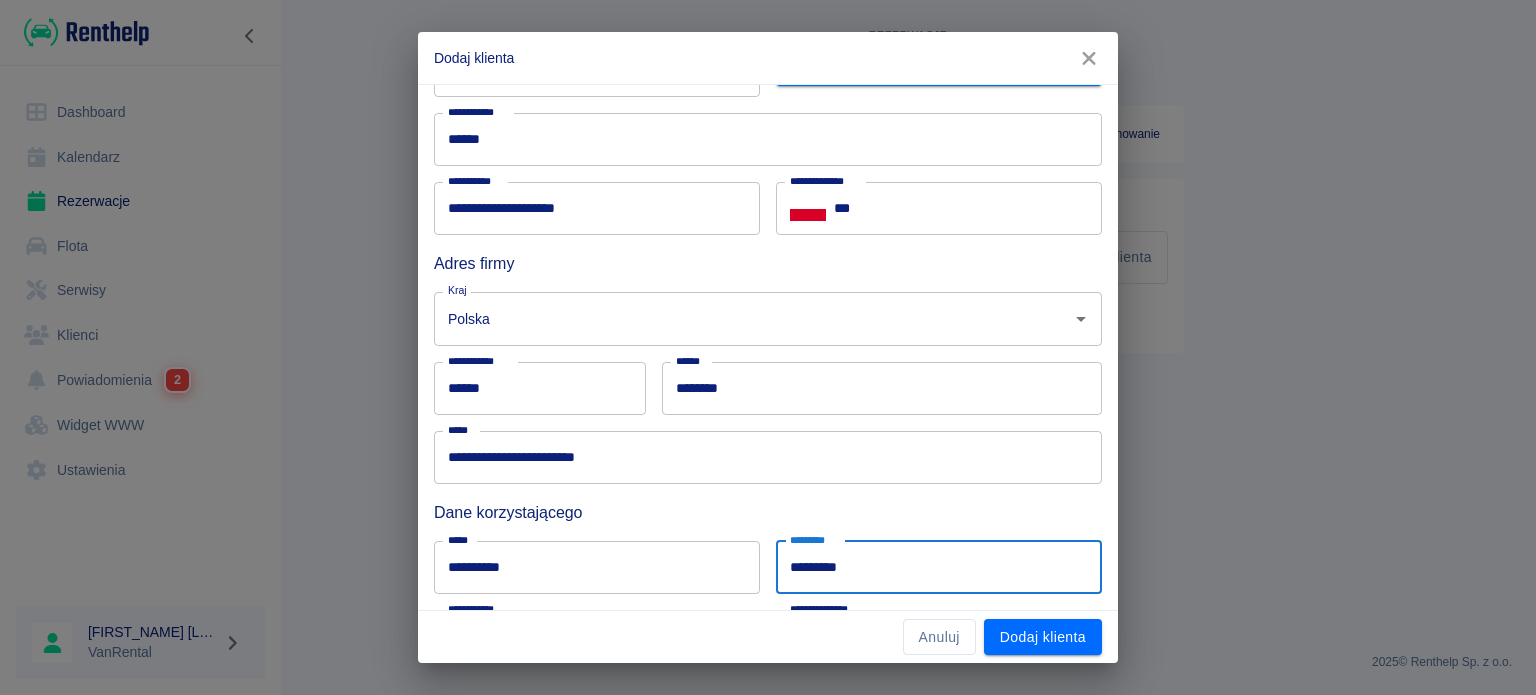 scroll, scrollTop: 0, scrollLeft: 0, axis: both 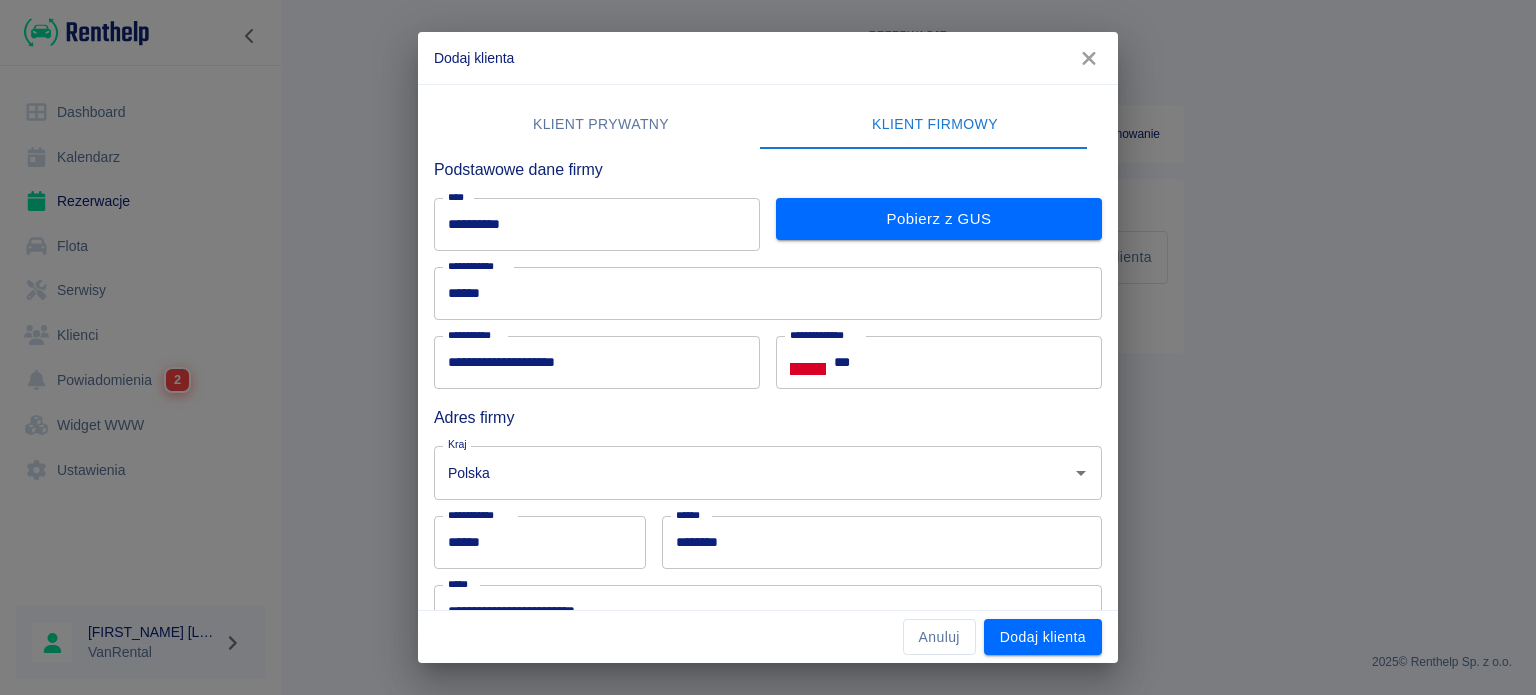 type on "*********" 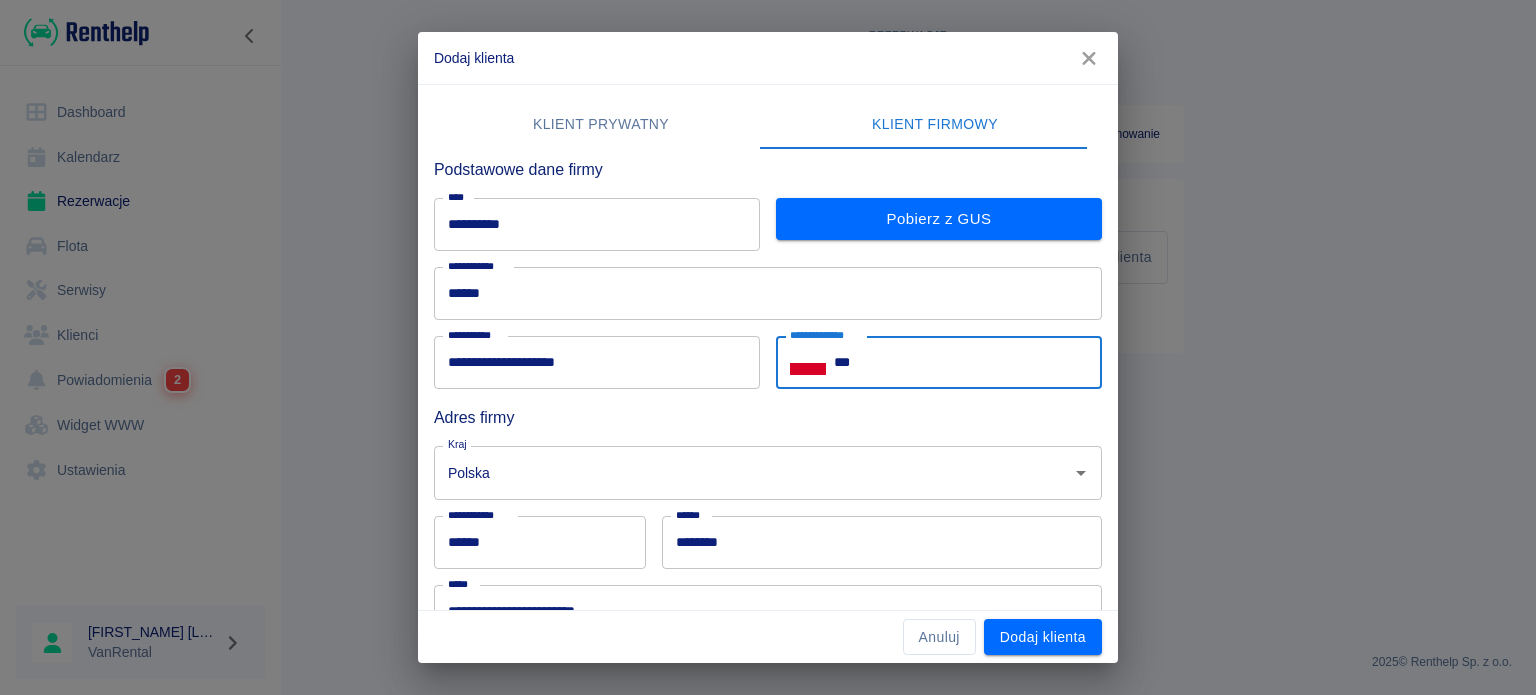 paste on "**********" 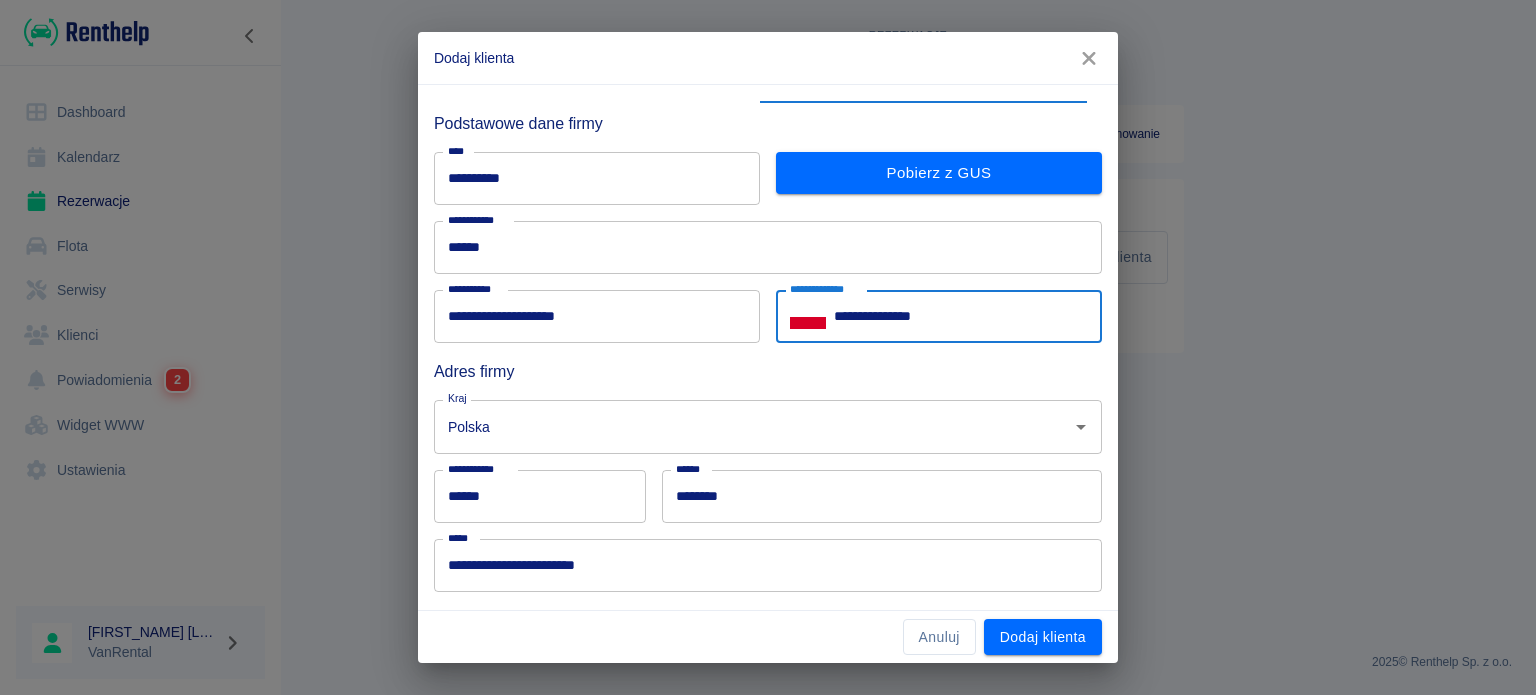 scroll, scrollTop: 453, scrollLeft: 0, axis: vertical 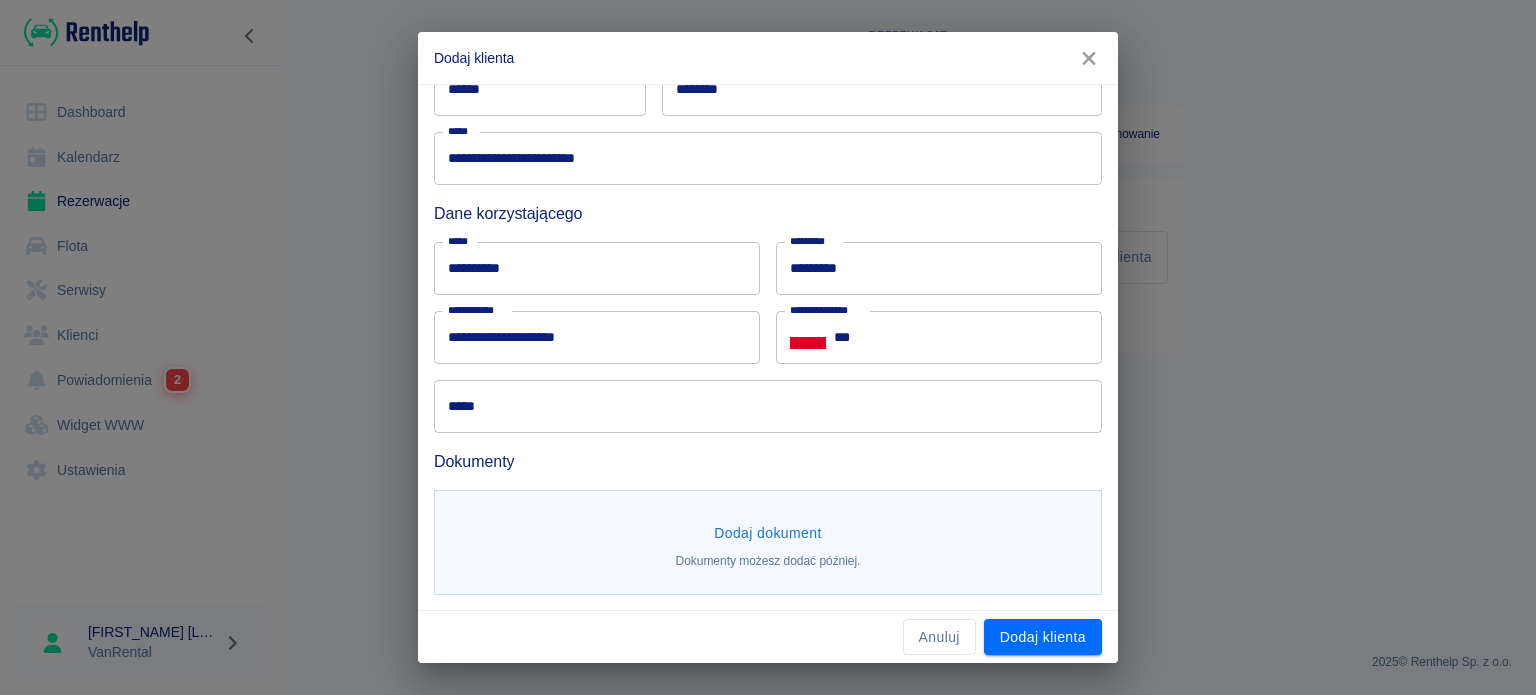 type on "**********" 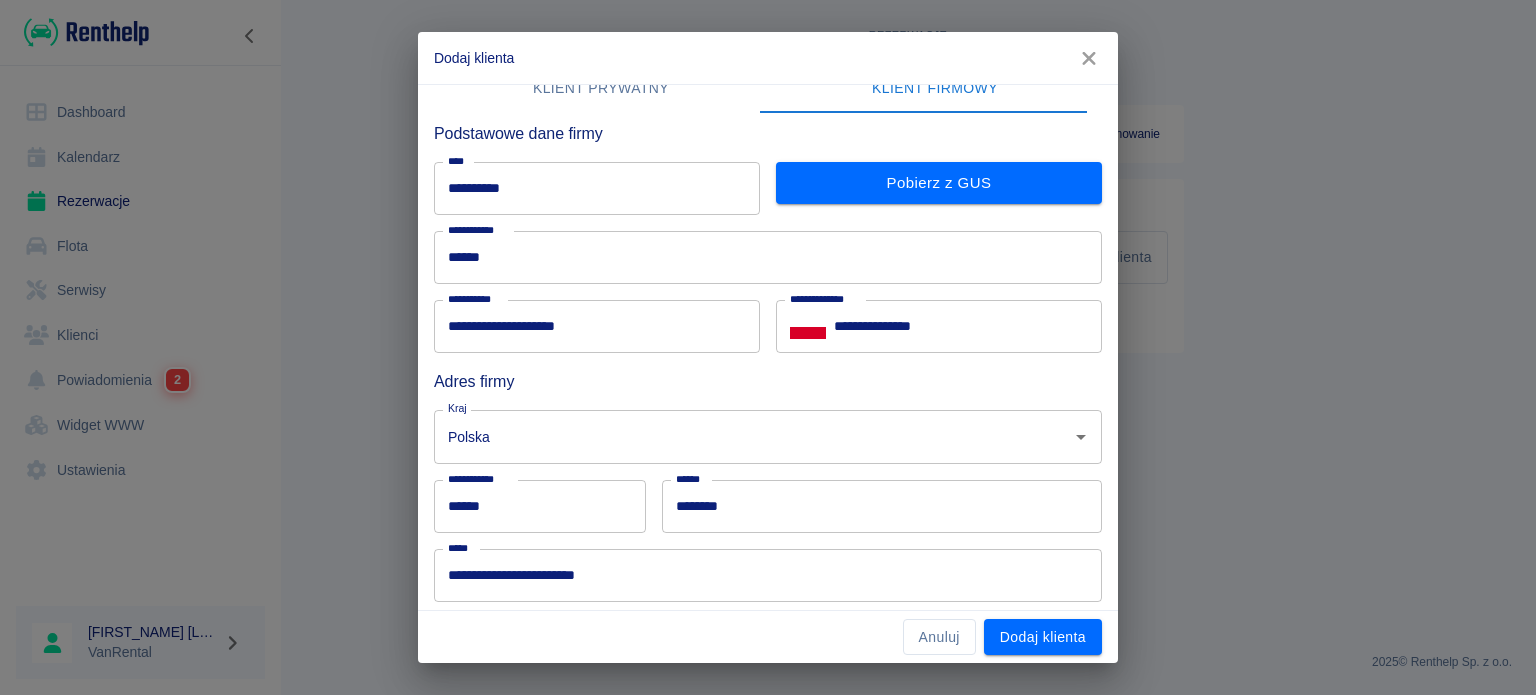scroll, scrollTop: 0, scrollLeft: 0, axis: both 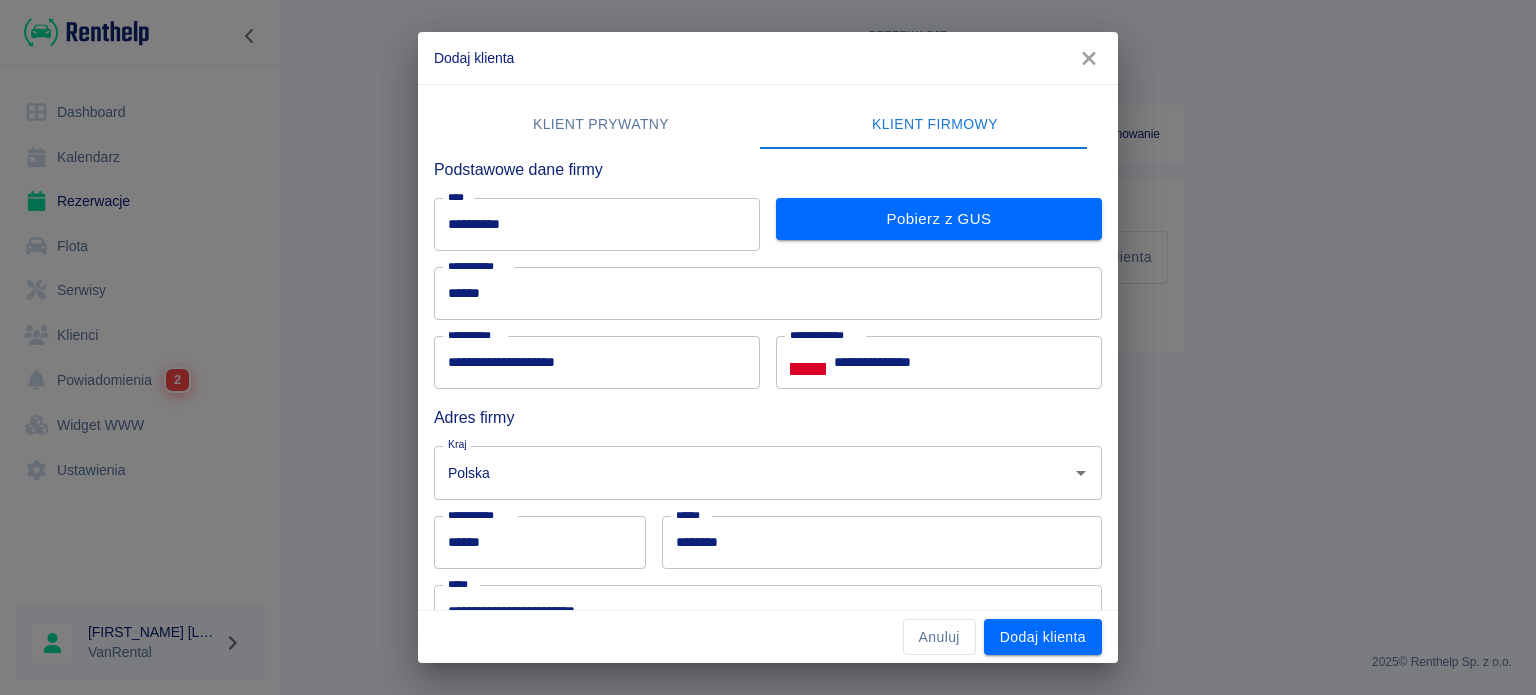 type on "**********" 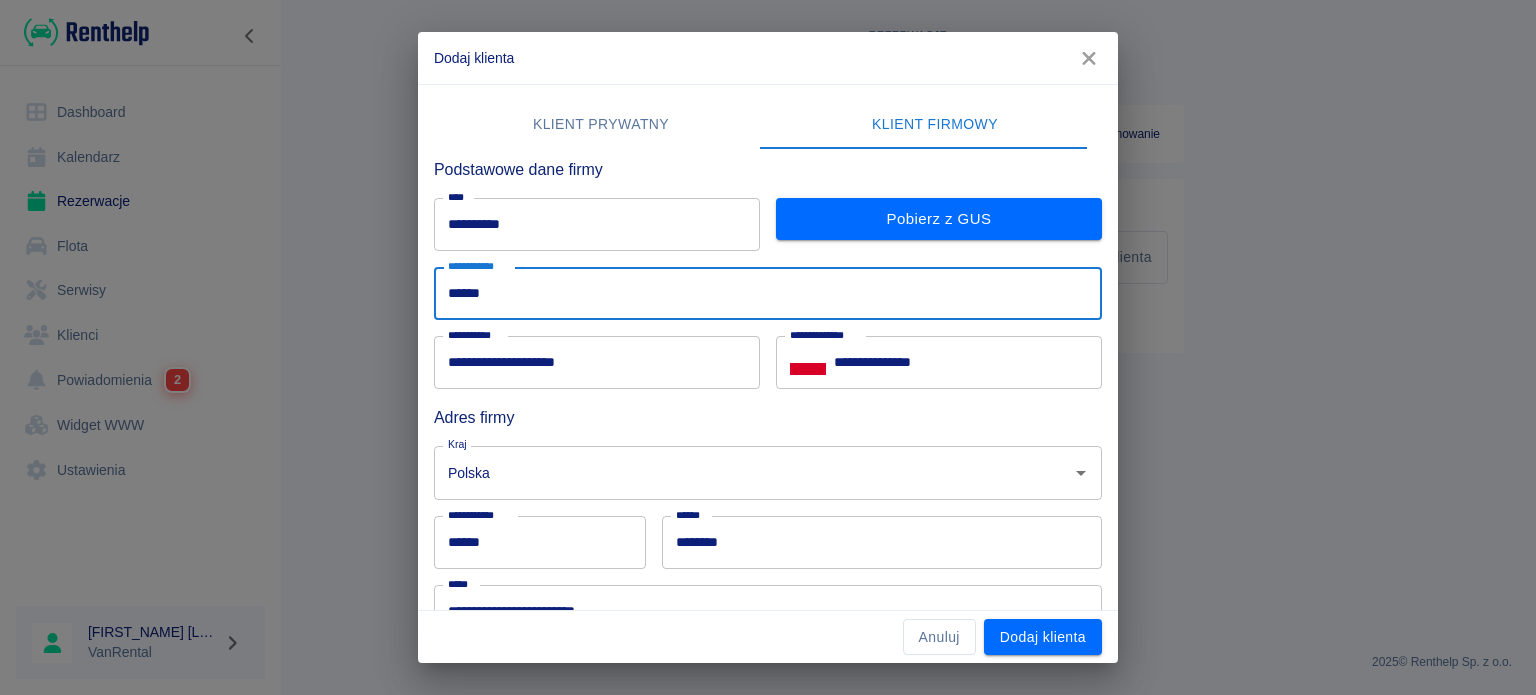 drag, startPoint x: 560, startPoint y: 297, endPoint x: 302, endPoint y: 267, distance: 259.73834 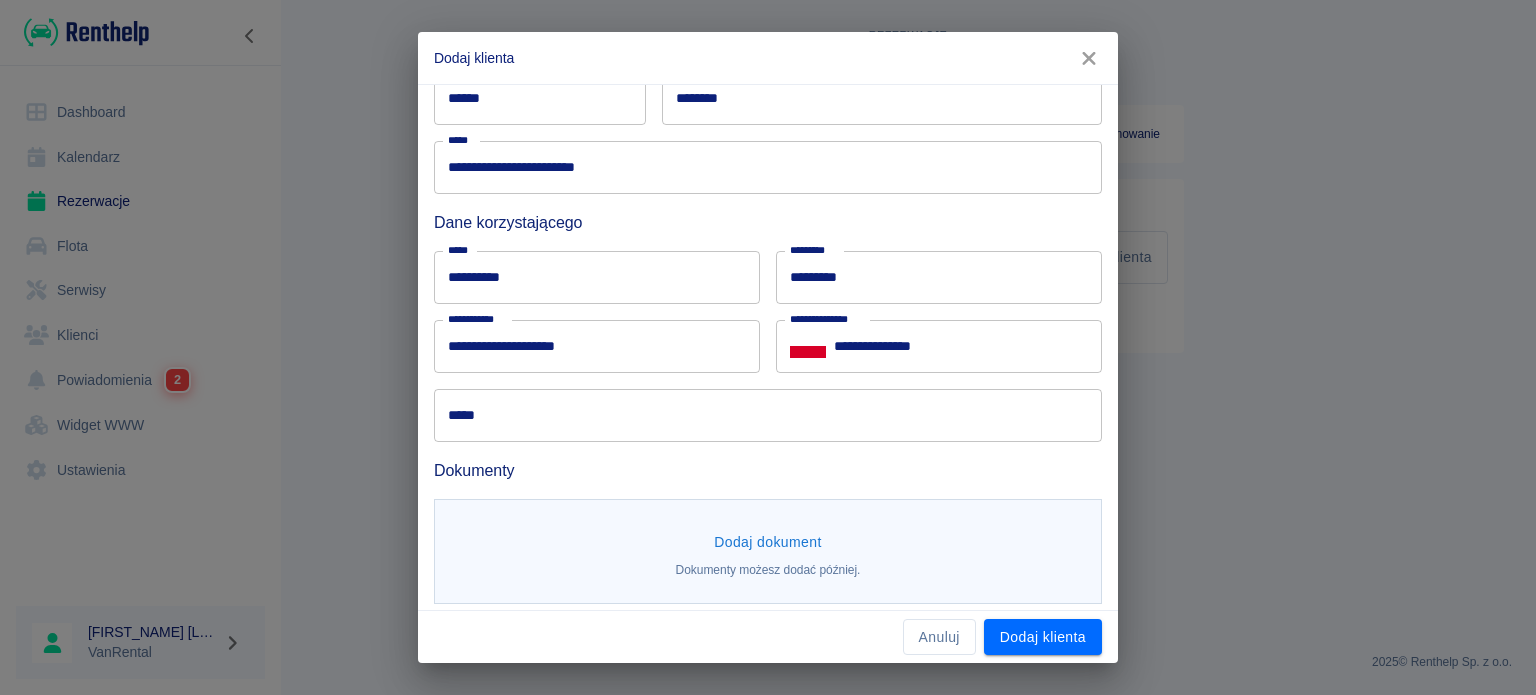 scroll, scrollTop: 453, scrollLeft: 0, axis: vertical 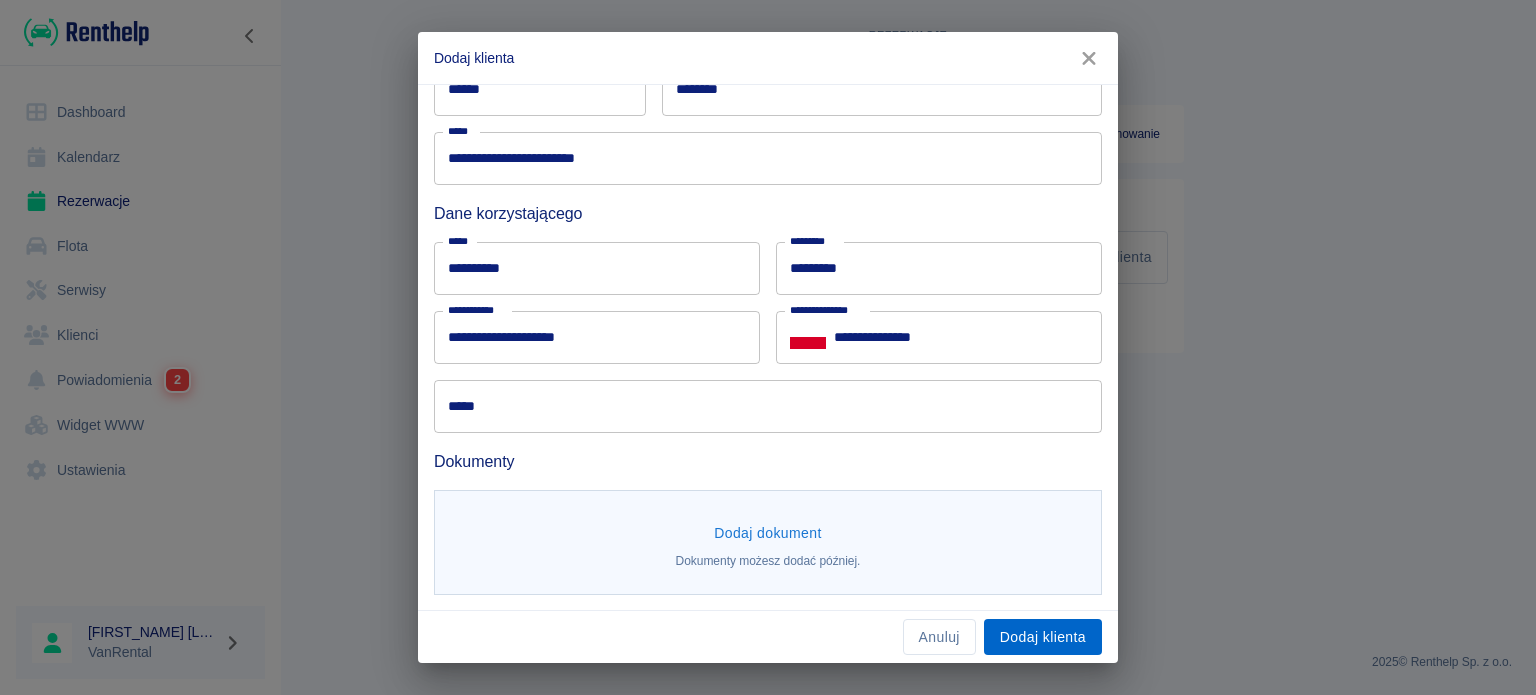 type on "**********" 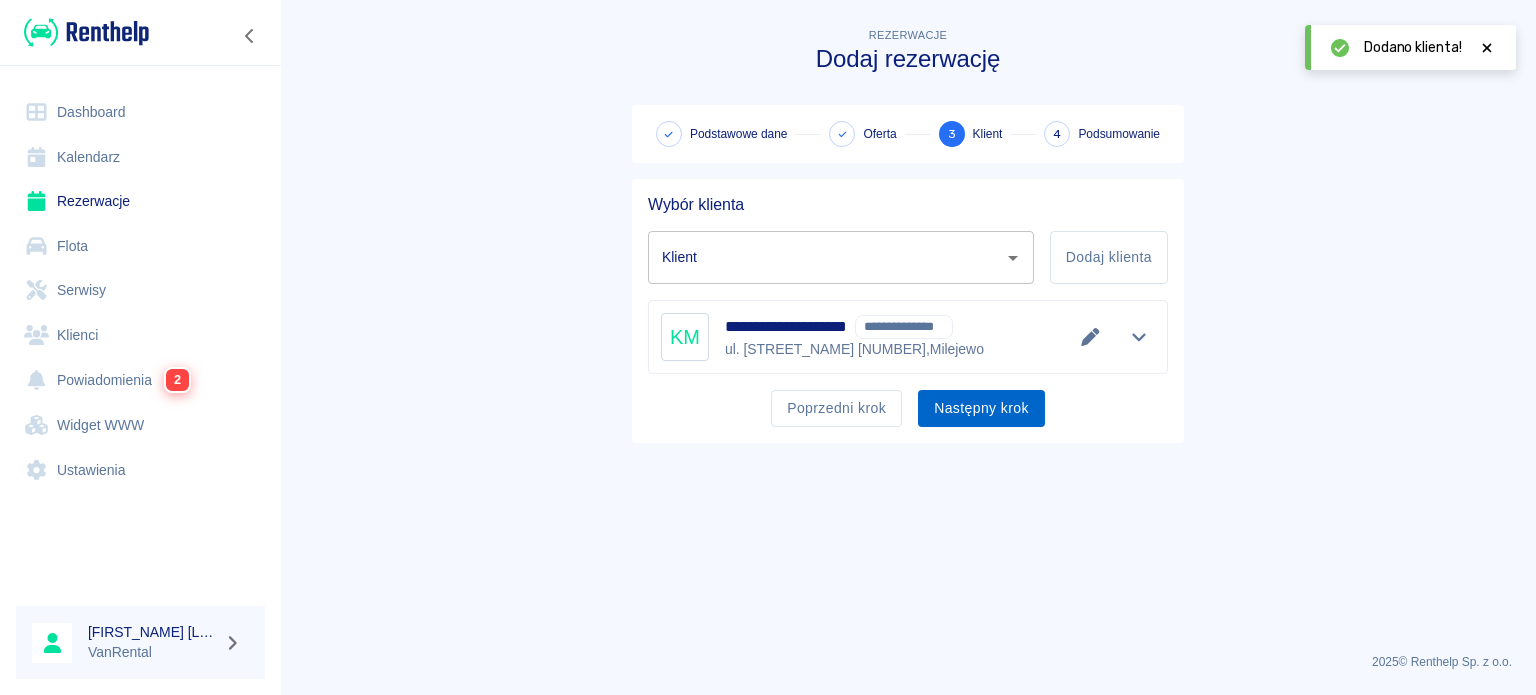 click on "Następny krok" at bounding box center (981, 408) 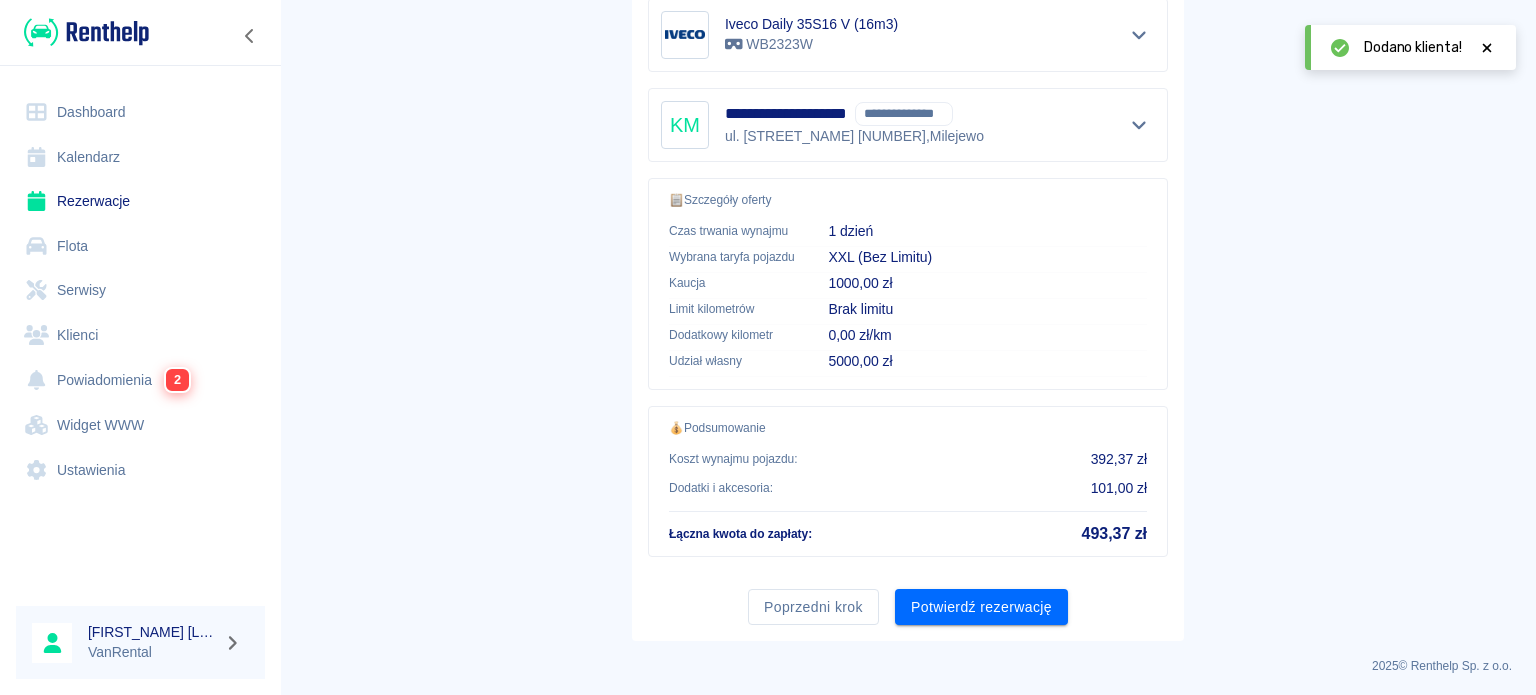 scroll, scrollTop: 9, scrollLeft: 0, axis: vertical 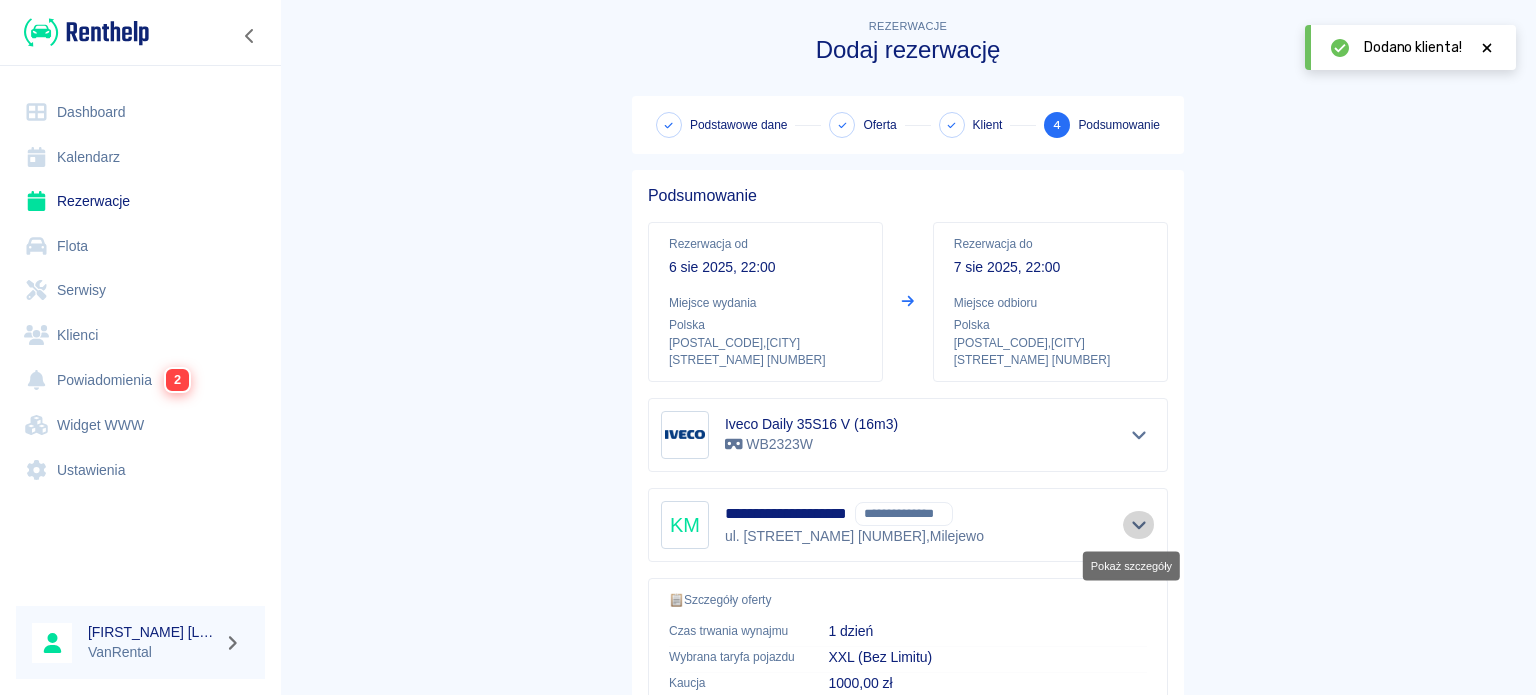 click 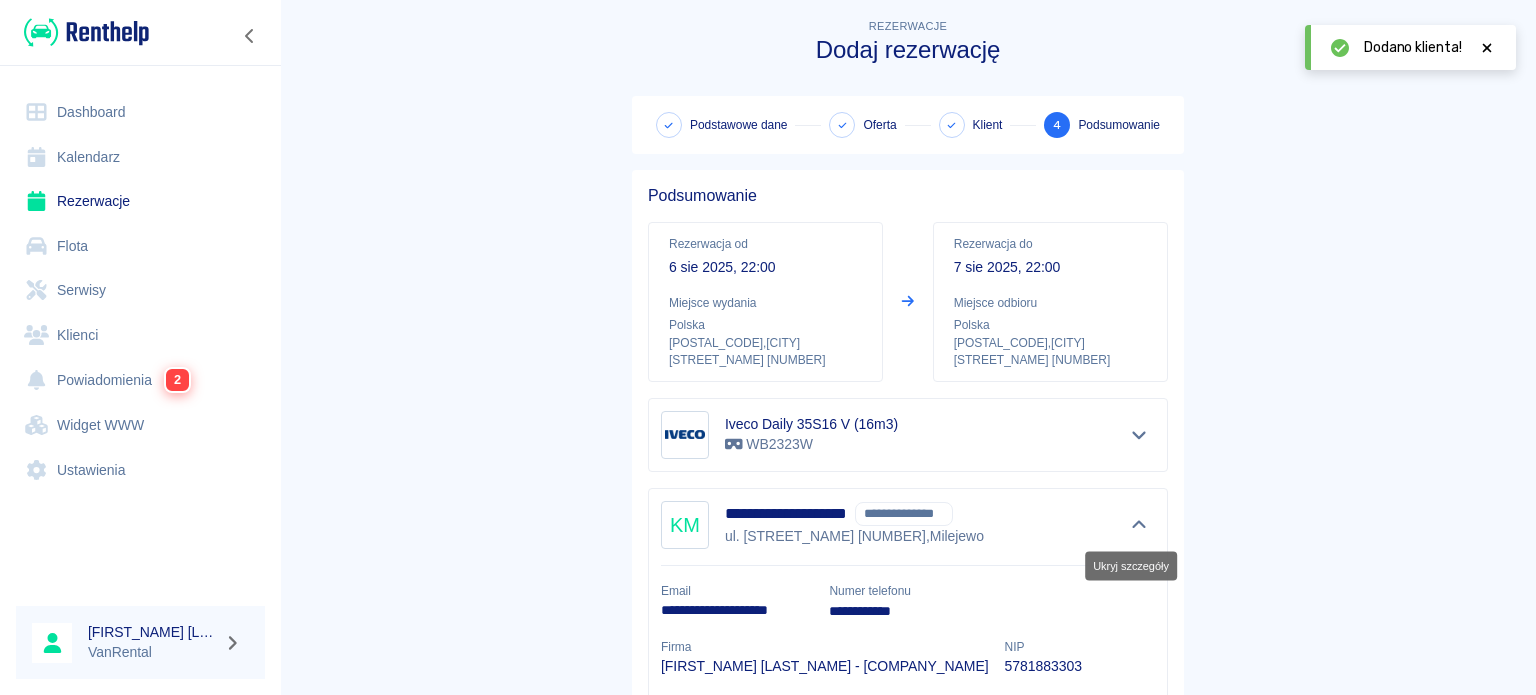 click 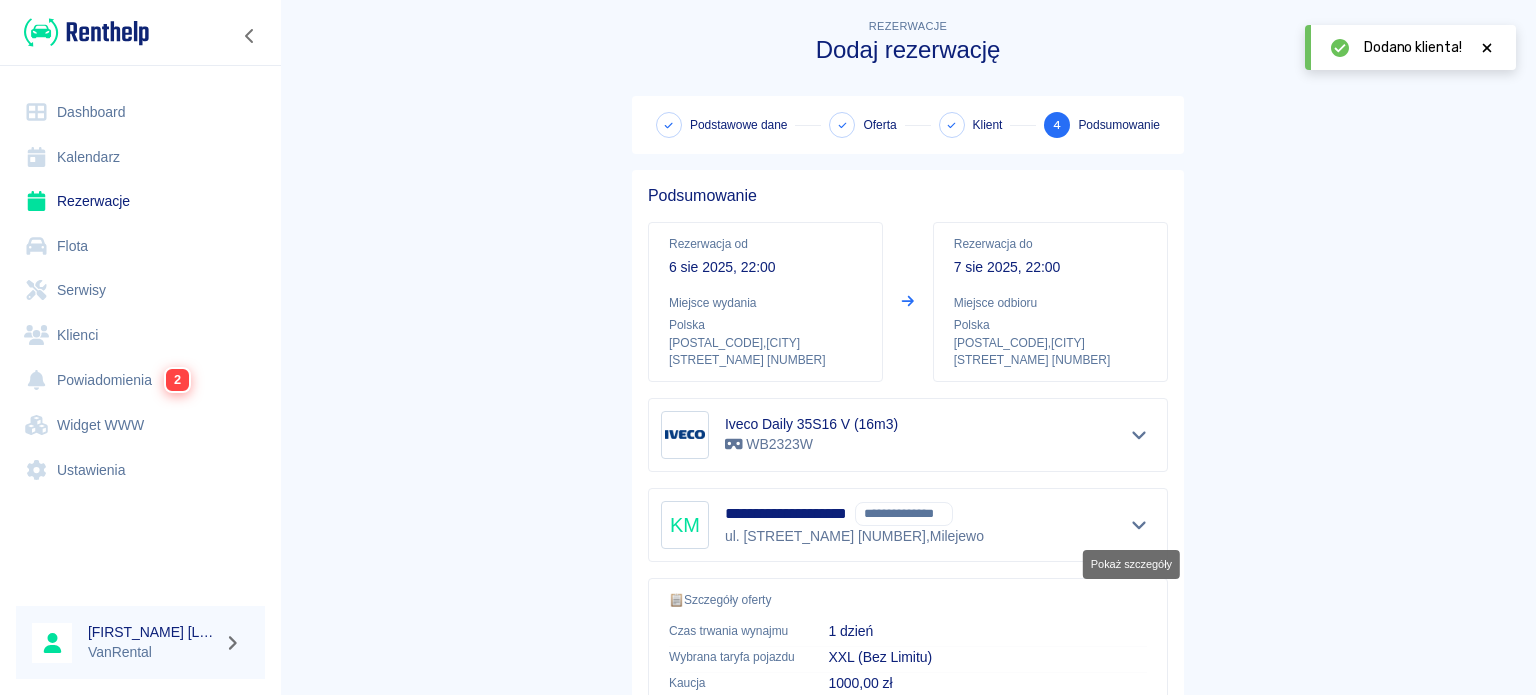 scroll, scrollTop: 409, scrollLeft: 0, axis: vertical 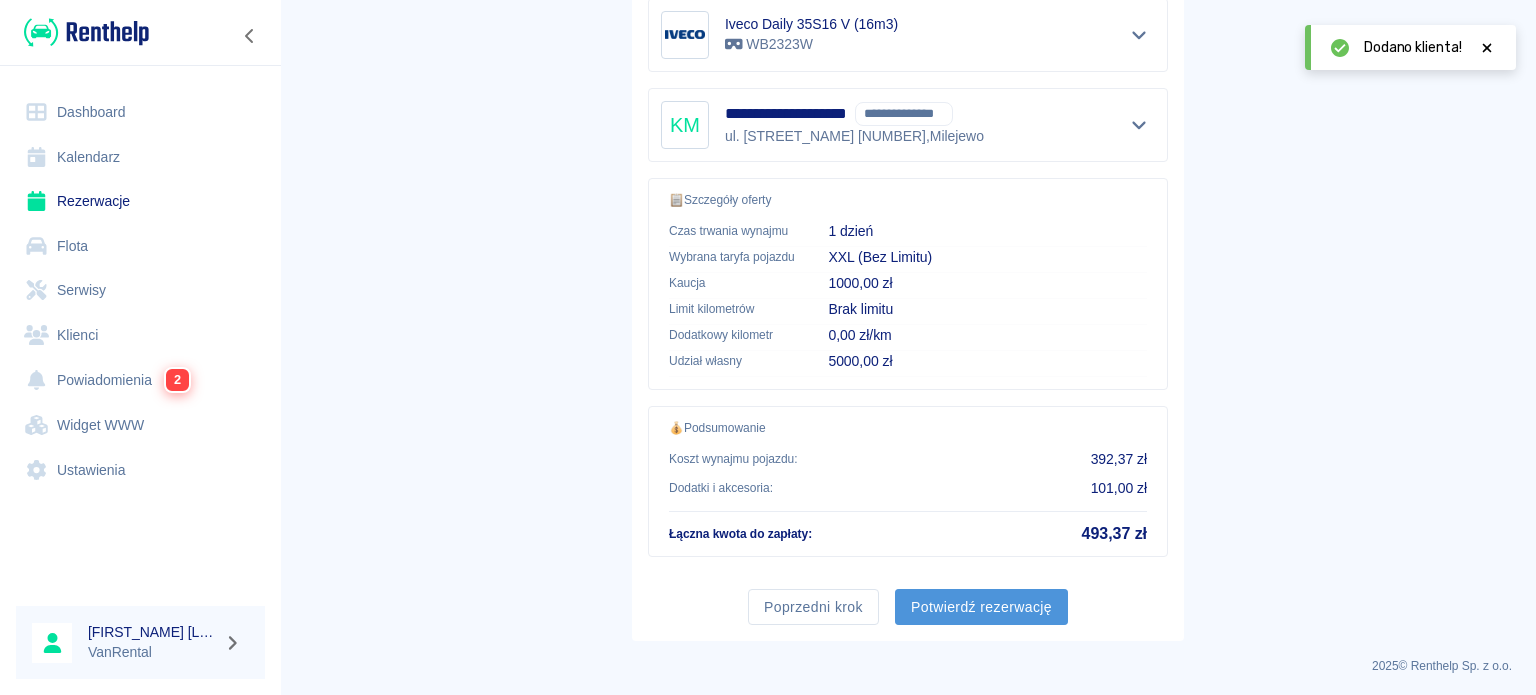 click on "Potwierdź rezerwację" at bounding box center [981, 607] 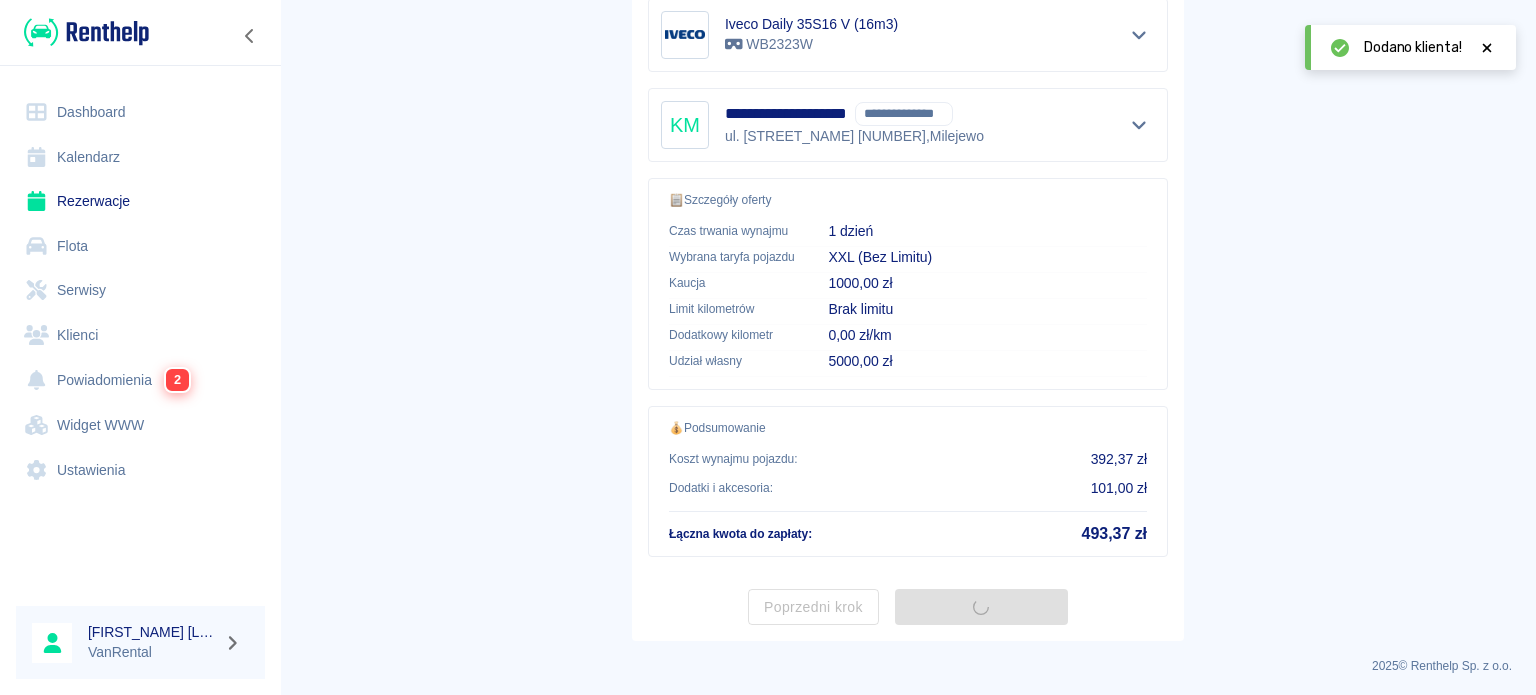 scroll, scrollTop: 0, scrollLeft: 0, axis: both 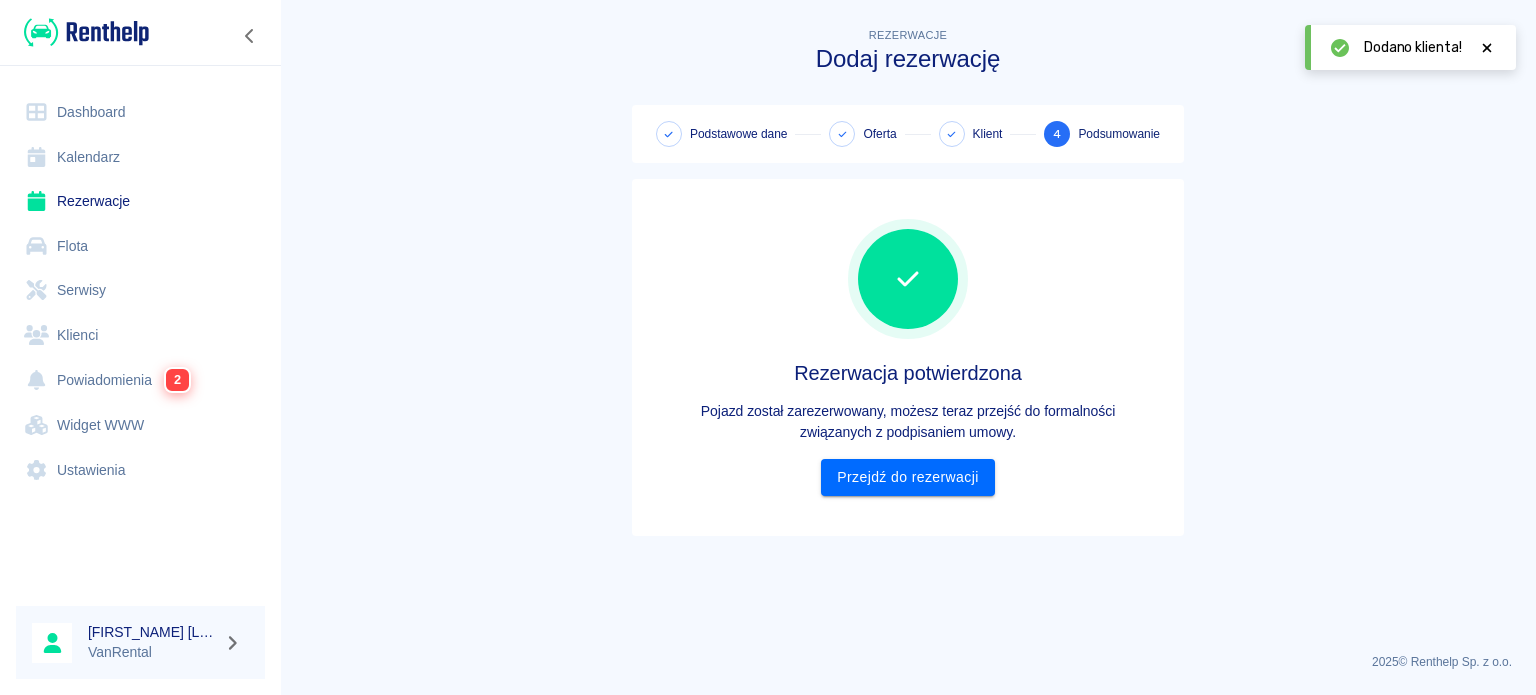 click on "Rezerwacja potwierdzona Pojazd został zarezerwowany, możesz teraz przejść do formalności związanych z podpisaniem umowy. Przejdź do rezerwacji" at bounding box center (908, 357) 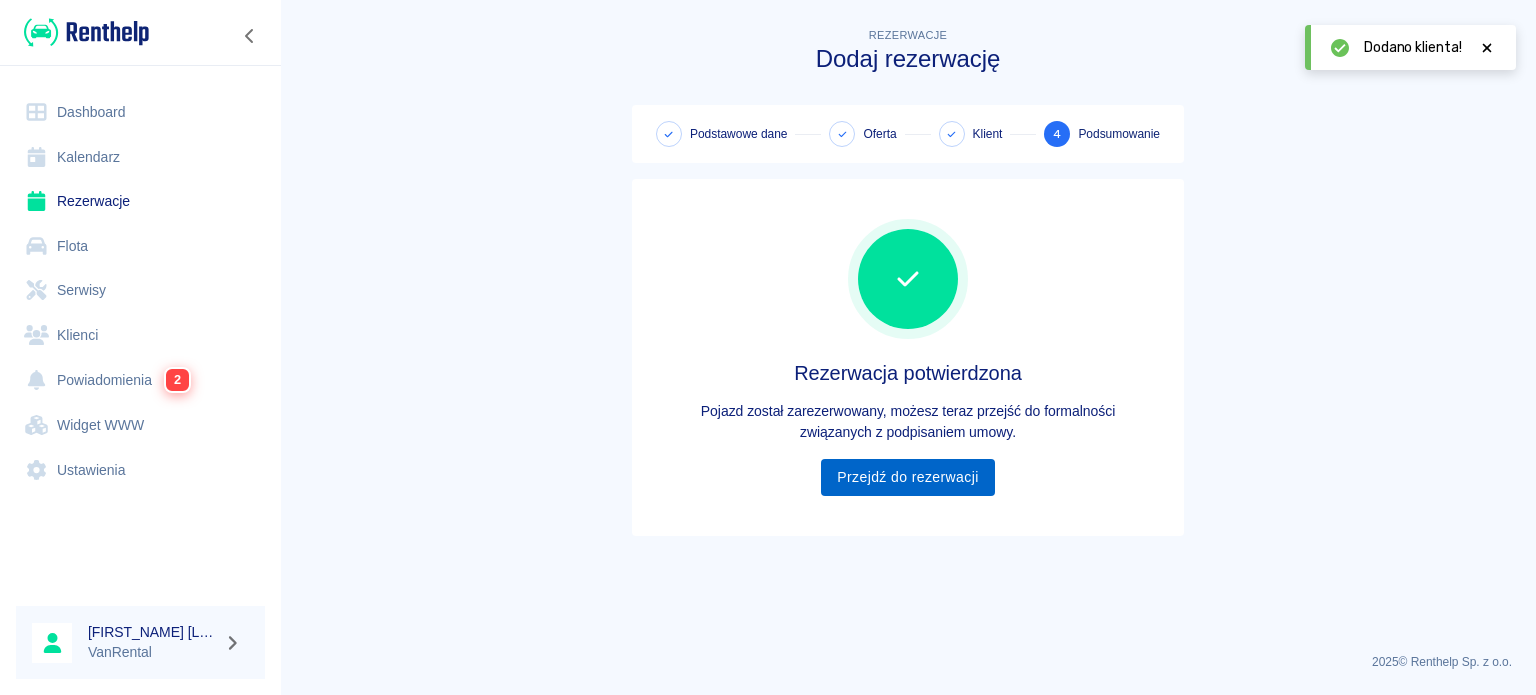click on "Przejdź do rezerwacji" at bounding box center [907, 477] 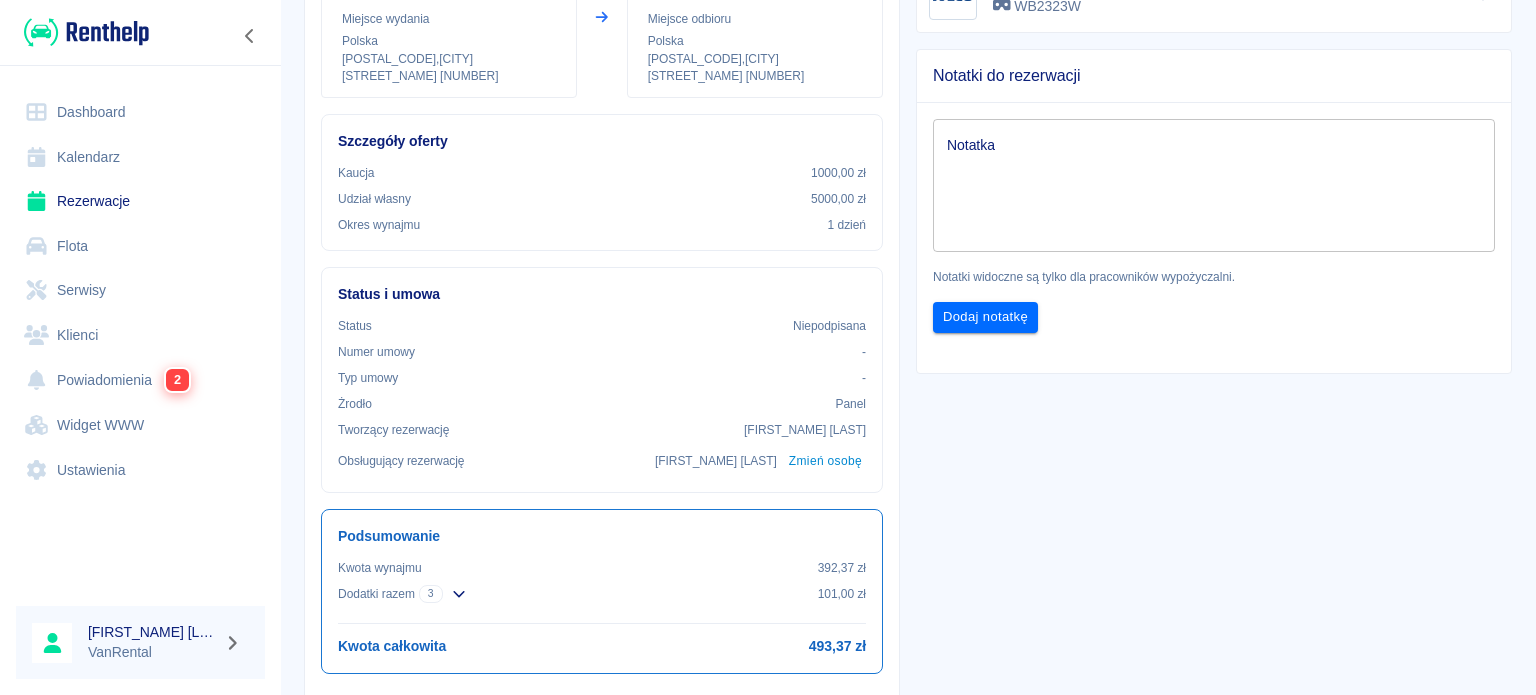 scroll, scrollTop: 400, scrollLeft: 0, axis: vertical 